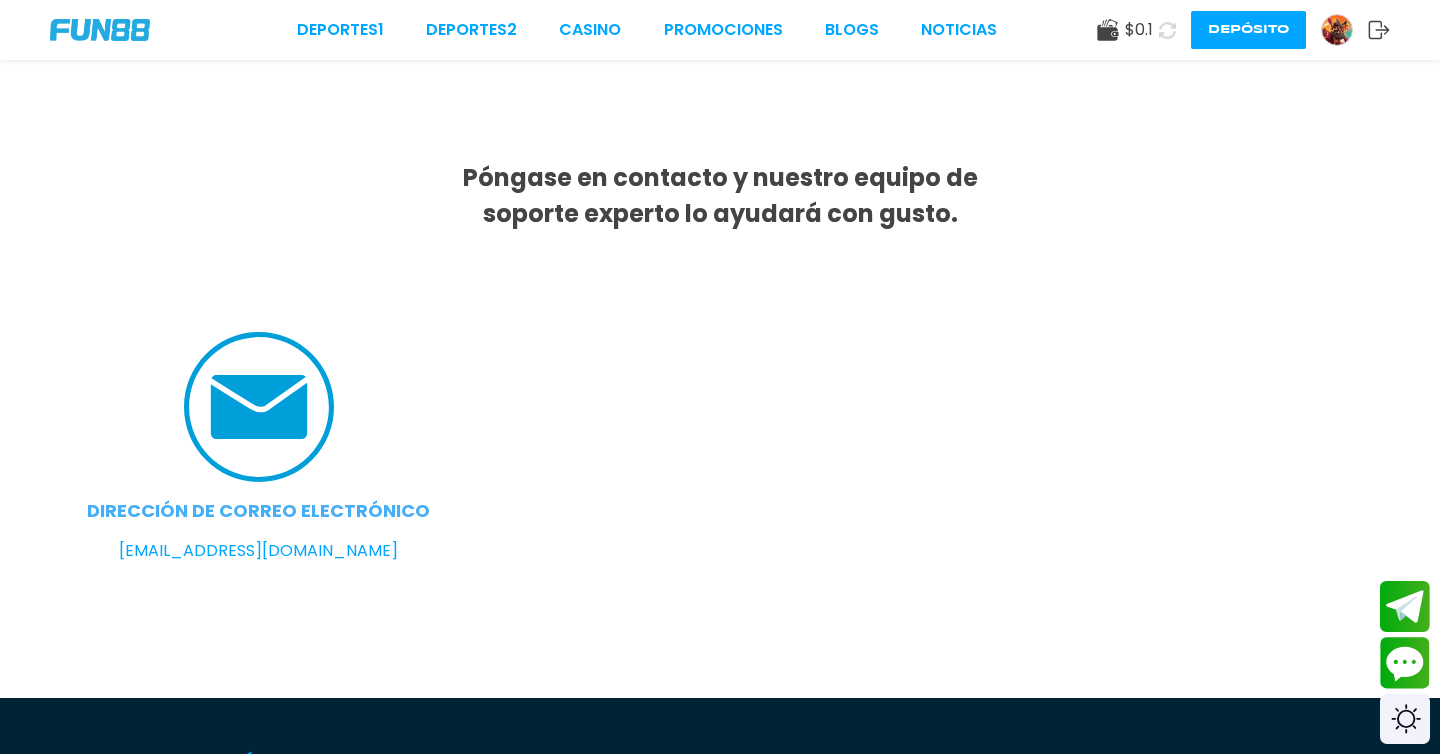 scroll, scrollTop: 0, scrollLeft: 0, axis: both 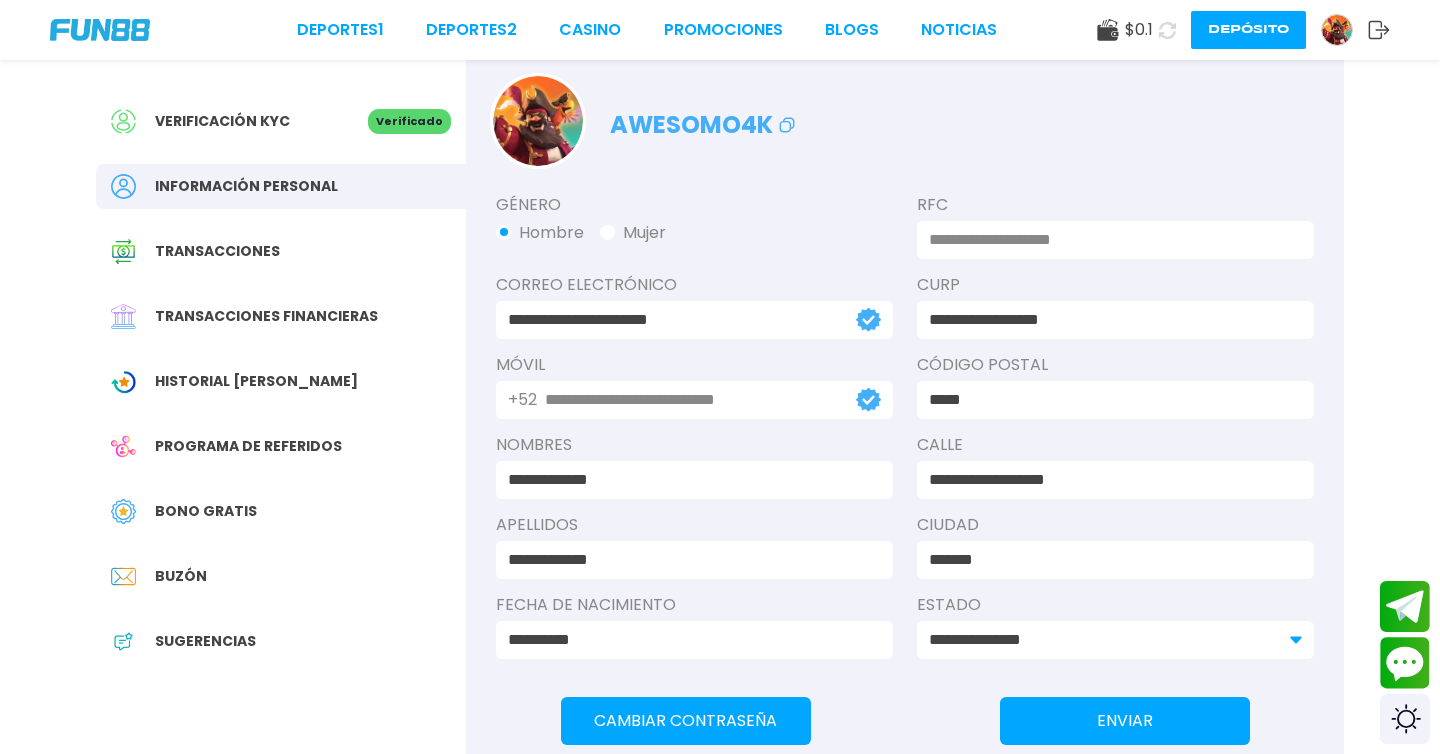 click on "Programa de referidos" at bounding box center (248, 446) 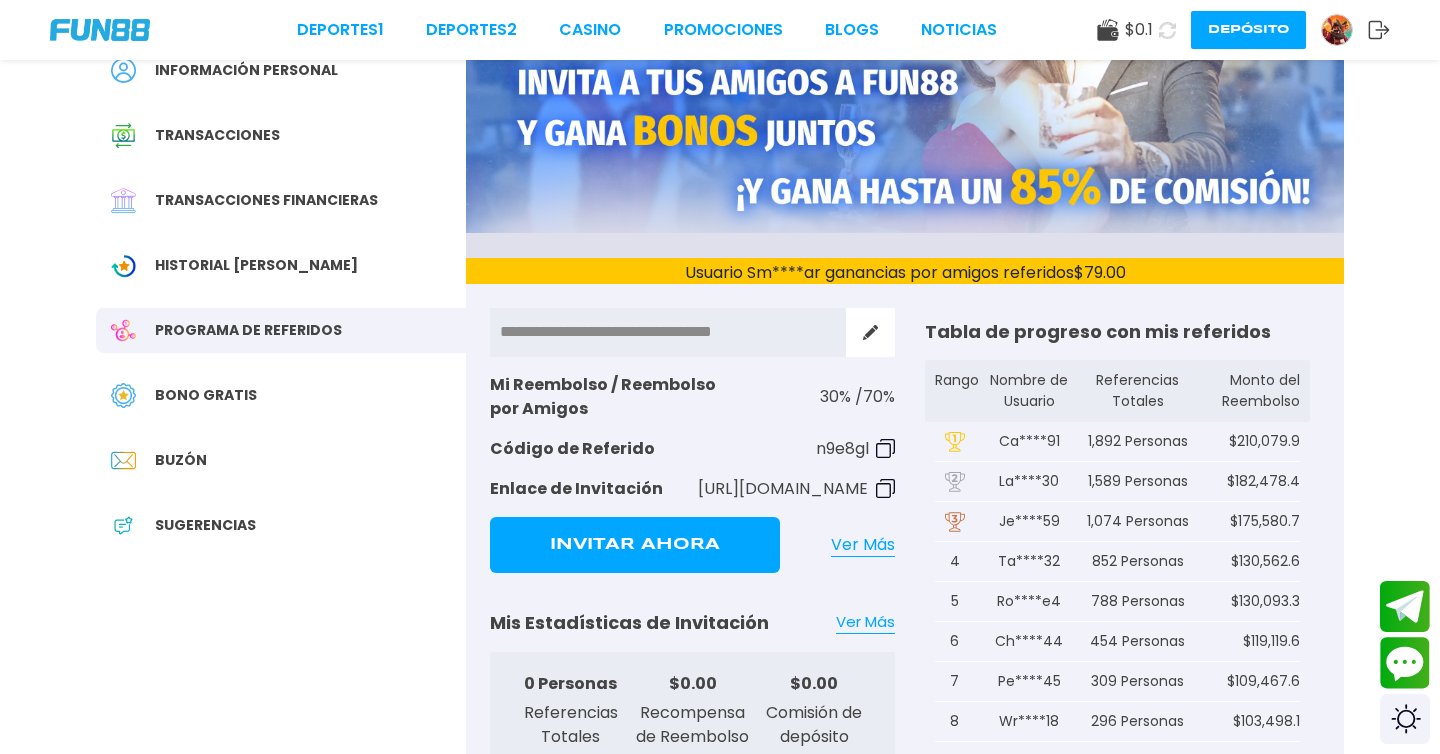 scroll, scrollTop: 175, scrollLeft: 0, axis: vertical 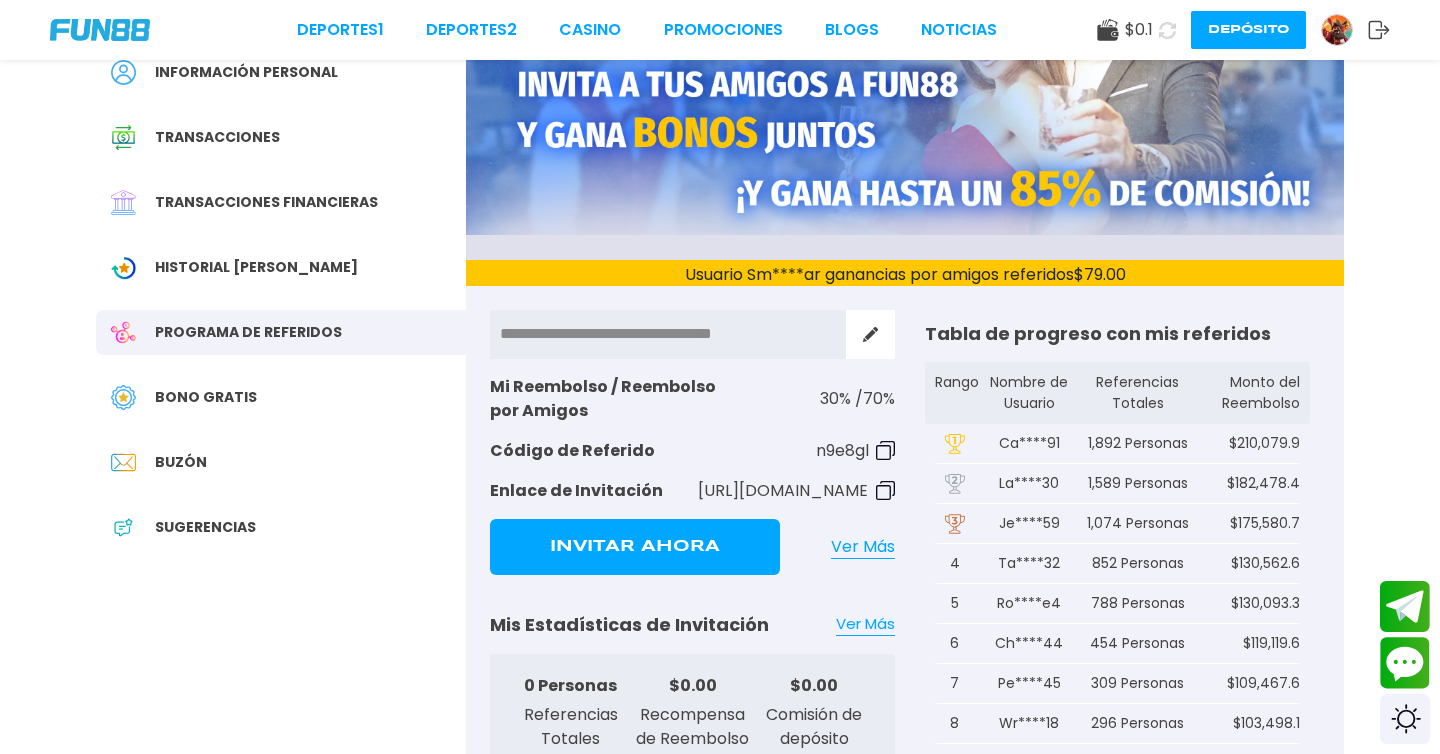 click on "Bono Gratis" at bounding box center [206, 397] 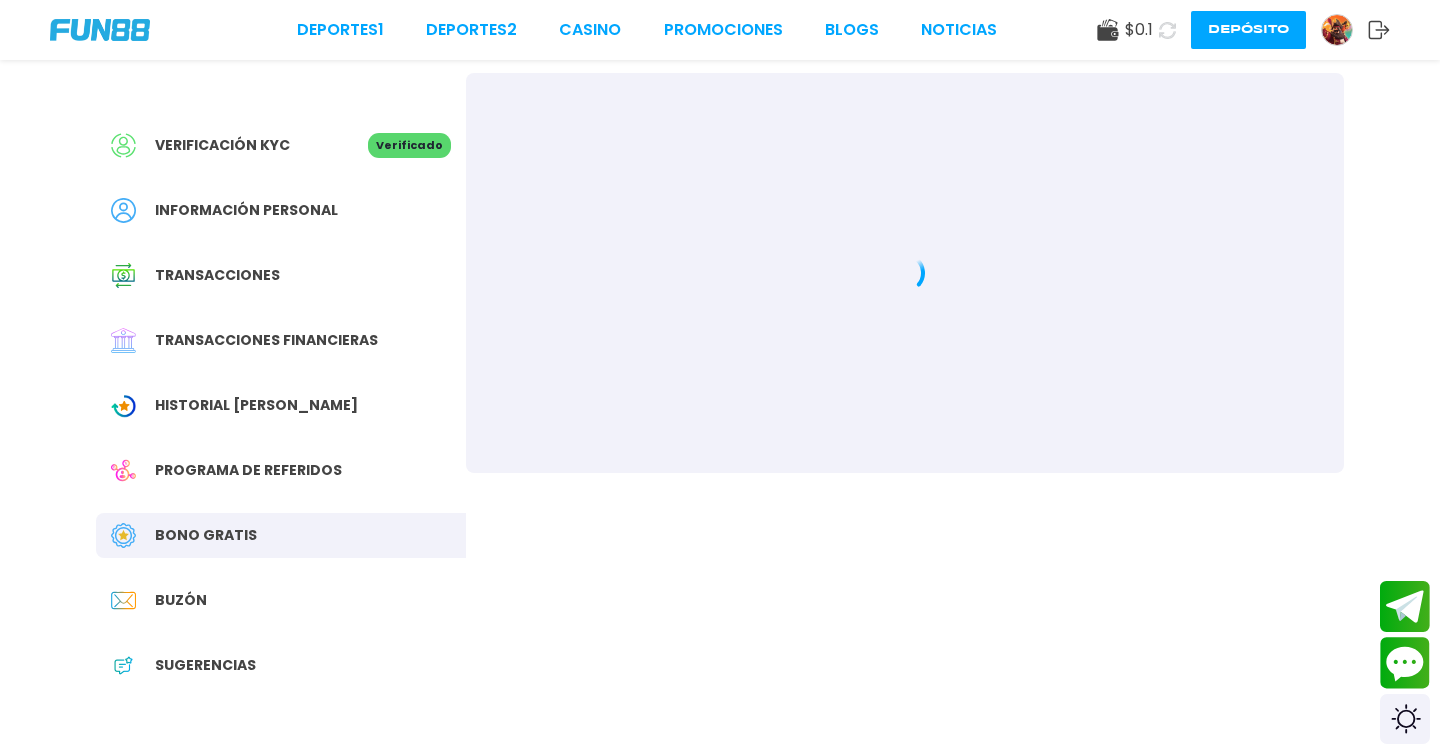 scroll, scrollTop: 0, scrollLeft: 0, axis: both 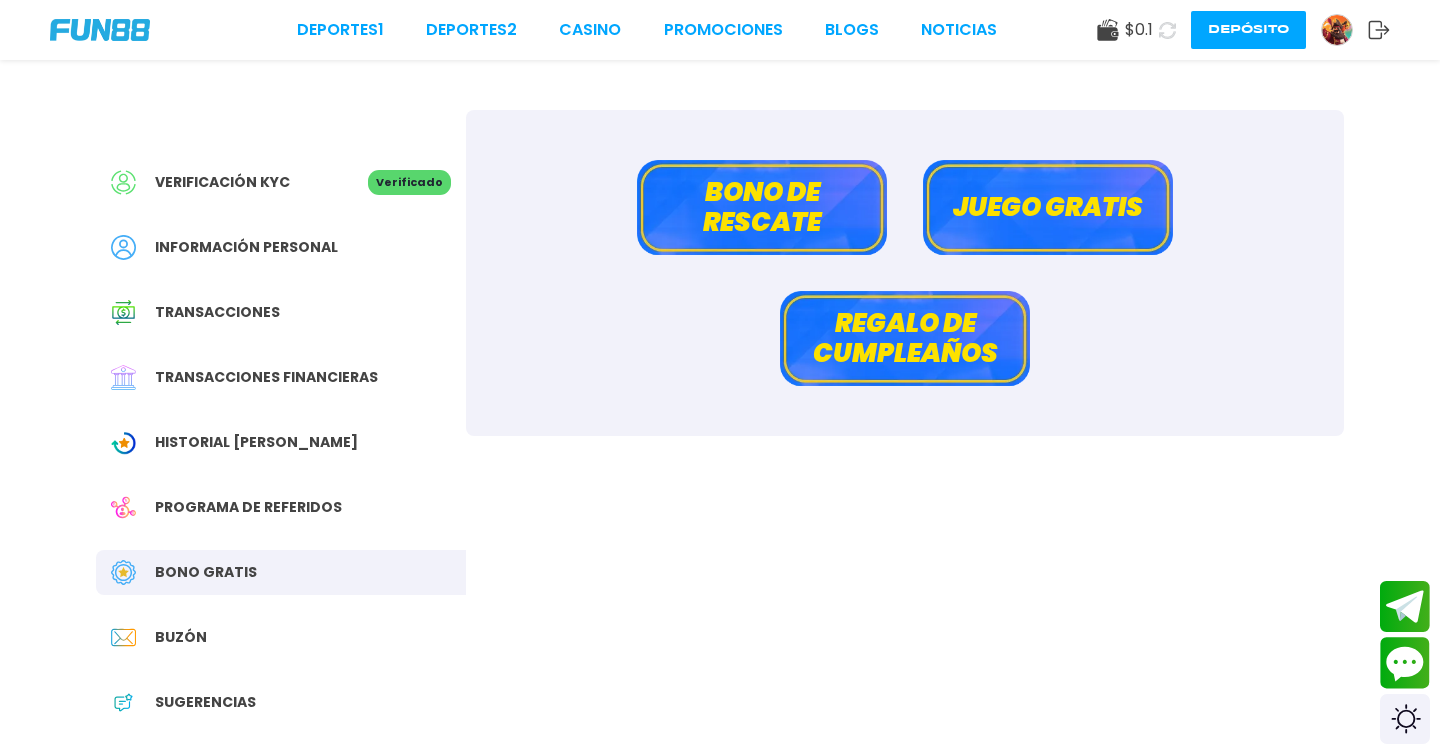 click on "Juego gratis" at bounding box center [1048, 207] 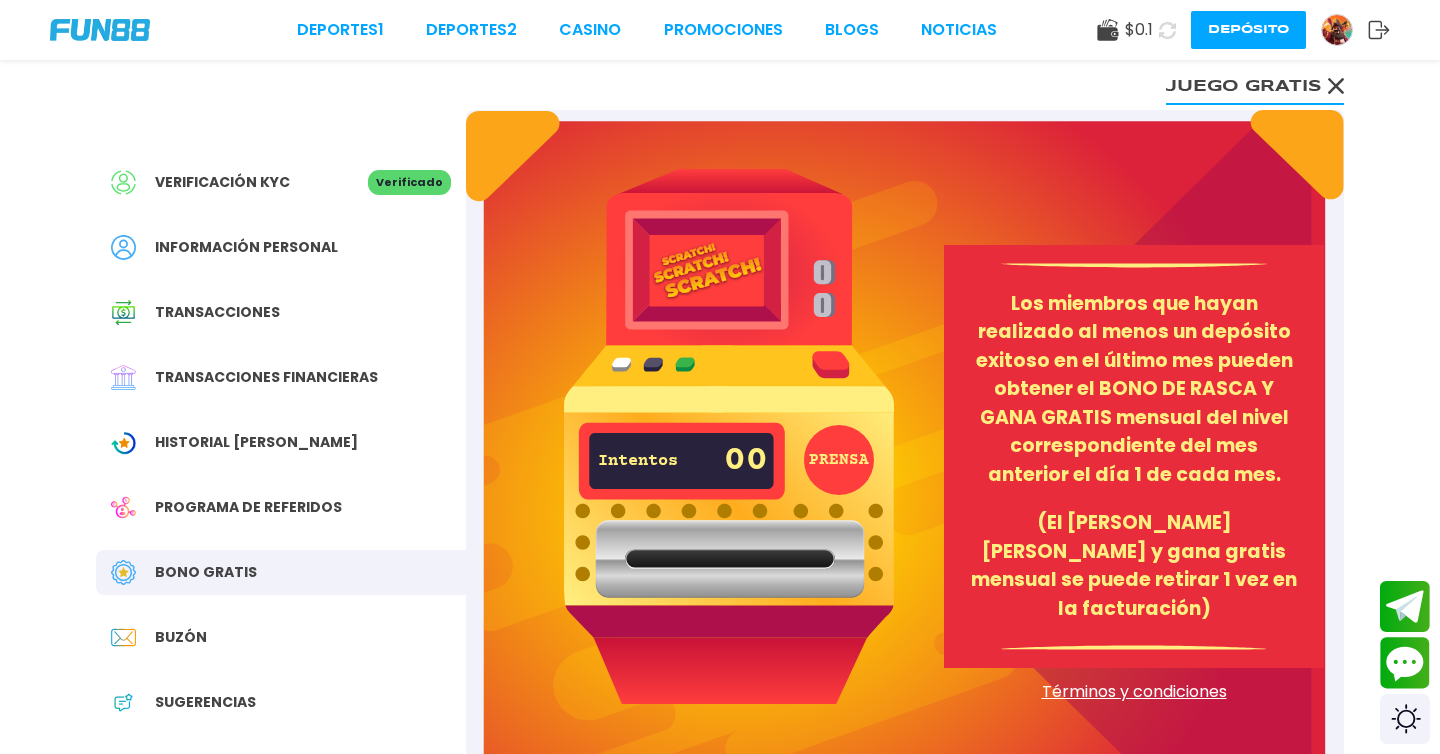 click on "Buzón" at bounding box center (181, 637) 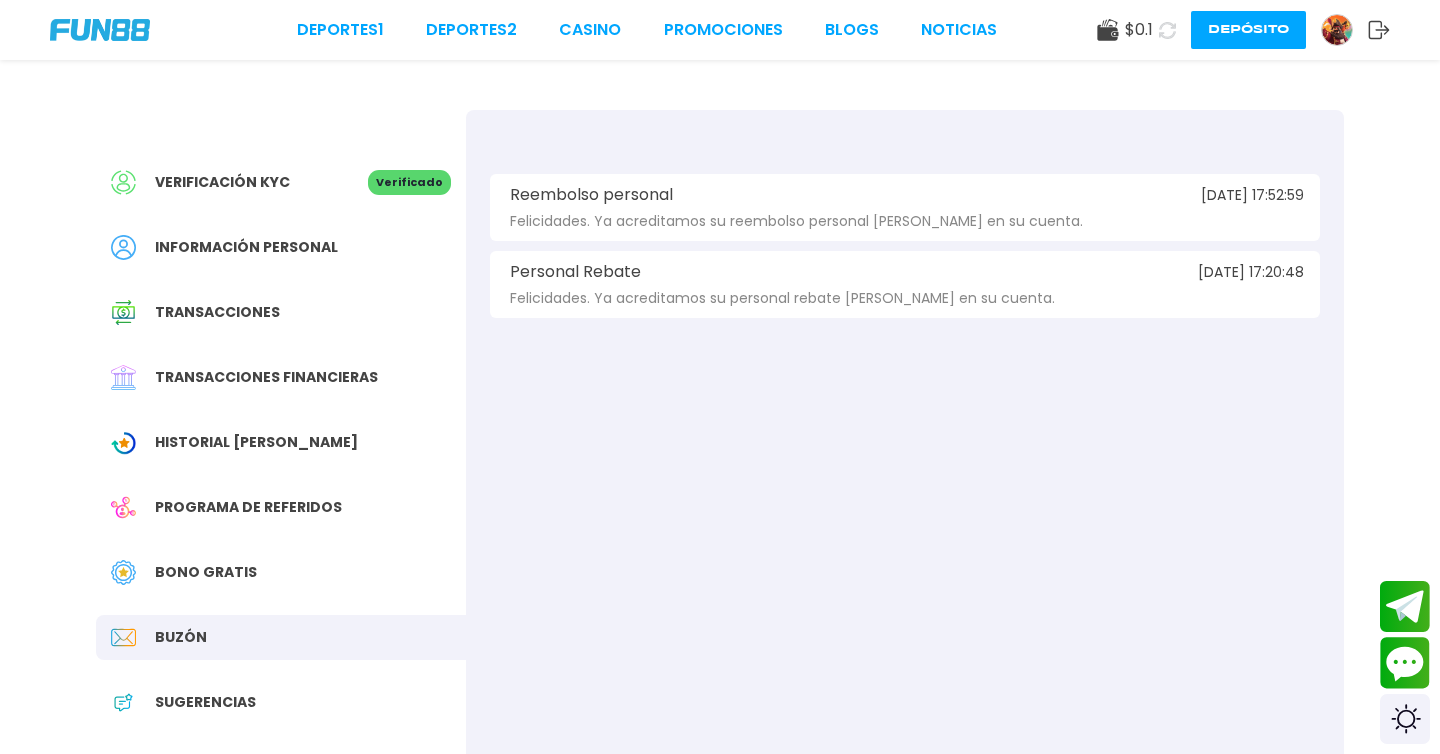 click on "Sugerencias" at bounding box center [205, 702] 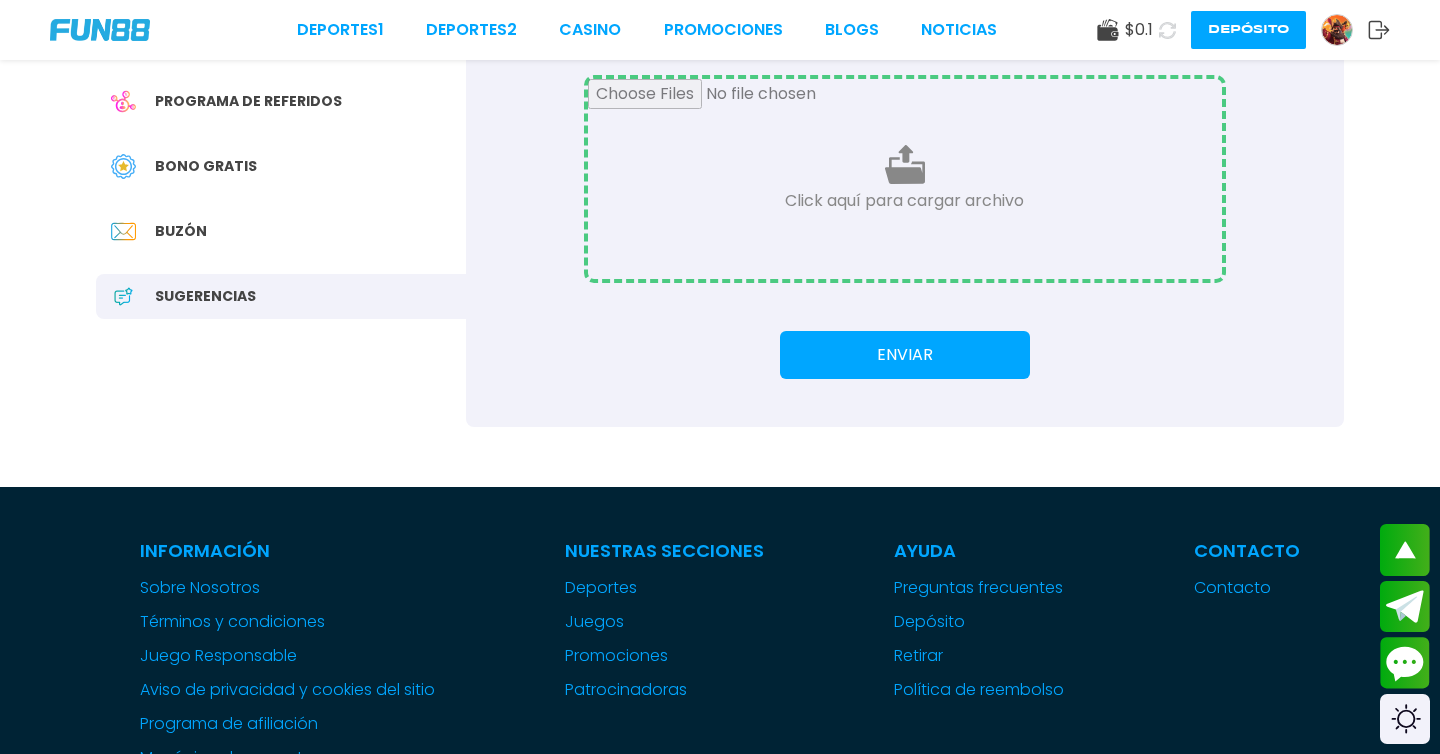 scroll, scrollTop: 420, scrollLeft: 0, axis: vertical 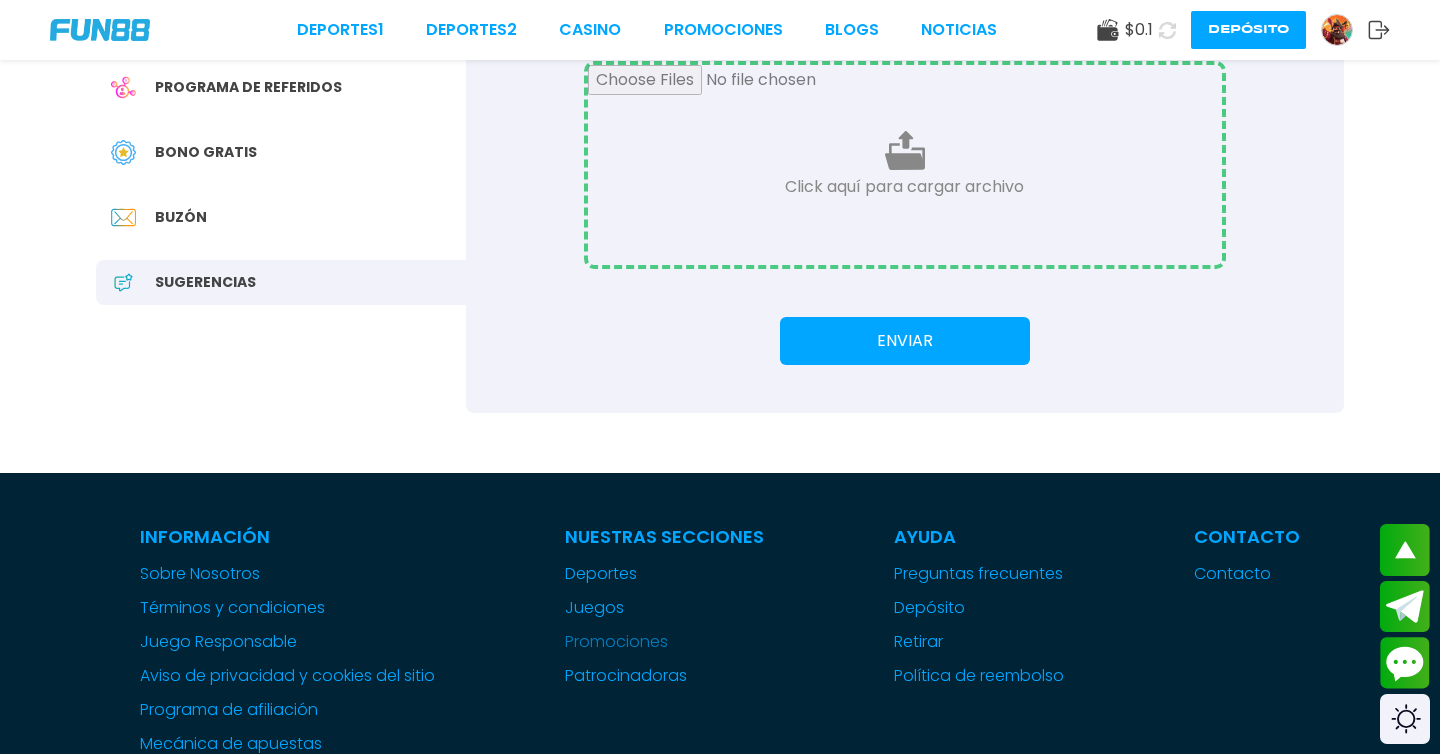 click on "Promociones" at bounding box center [664, 642] 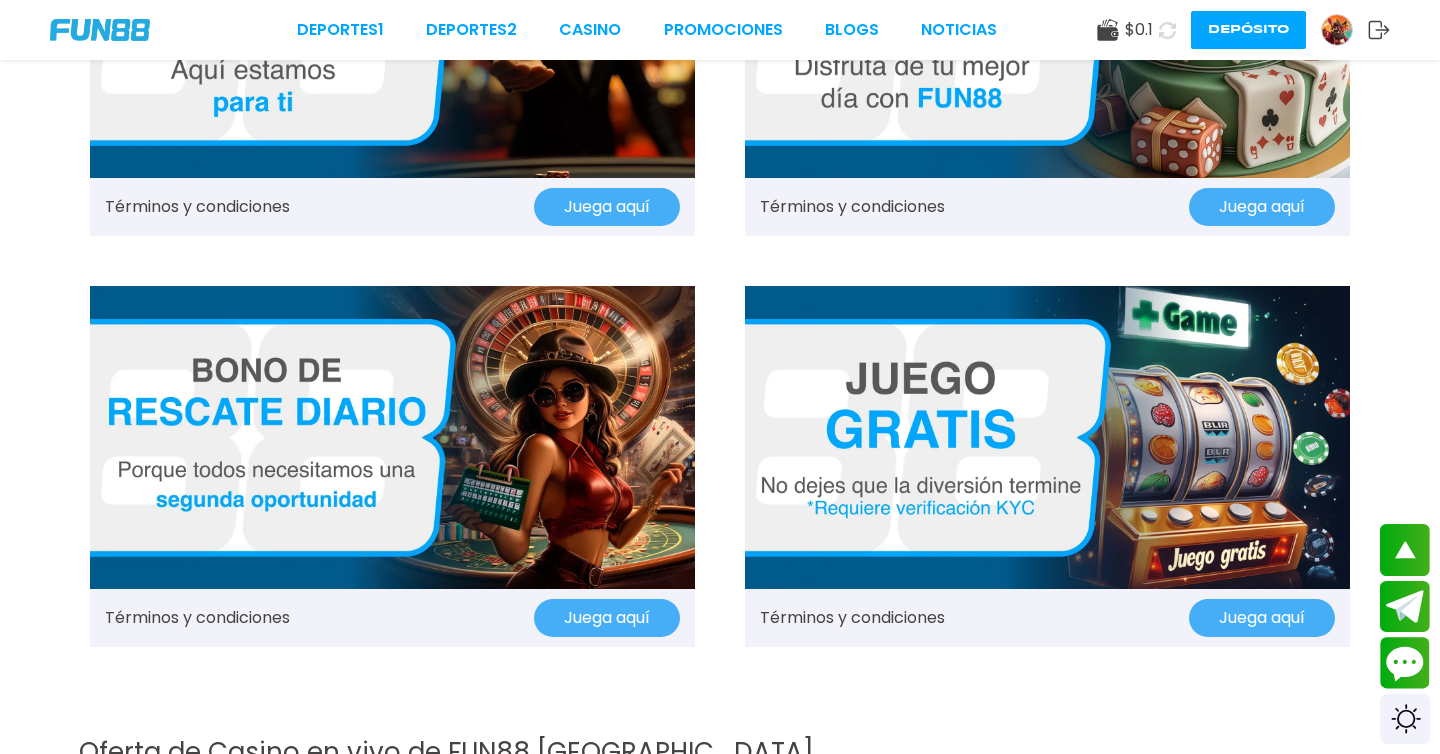 scroll, scrollTop: 1481, scrollLeft: 0, axis: vertical 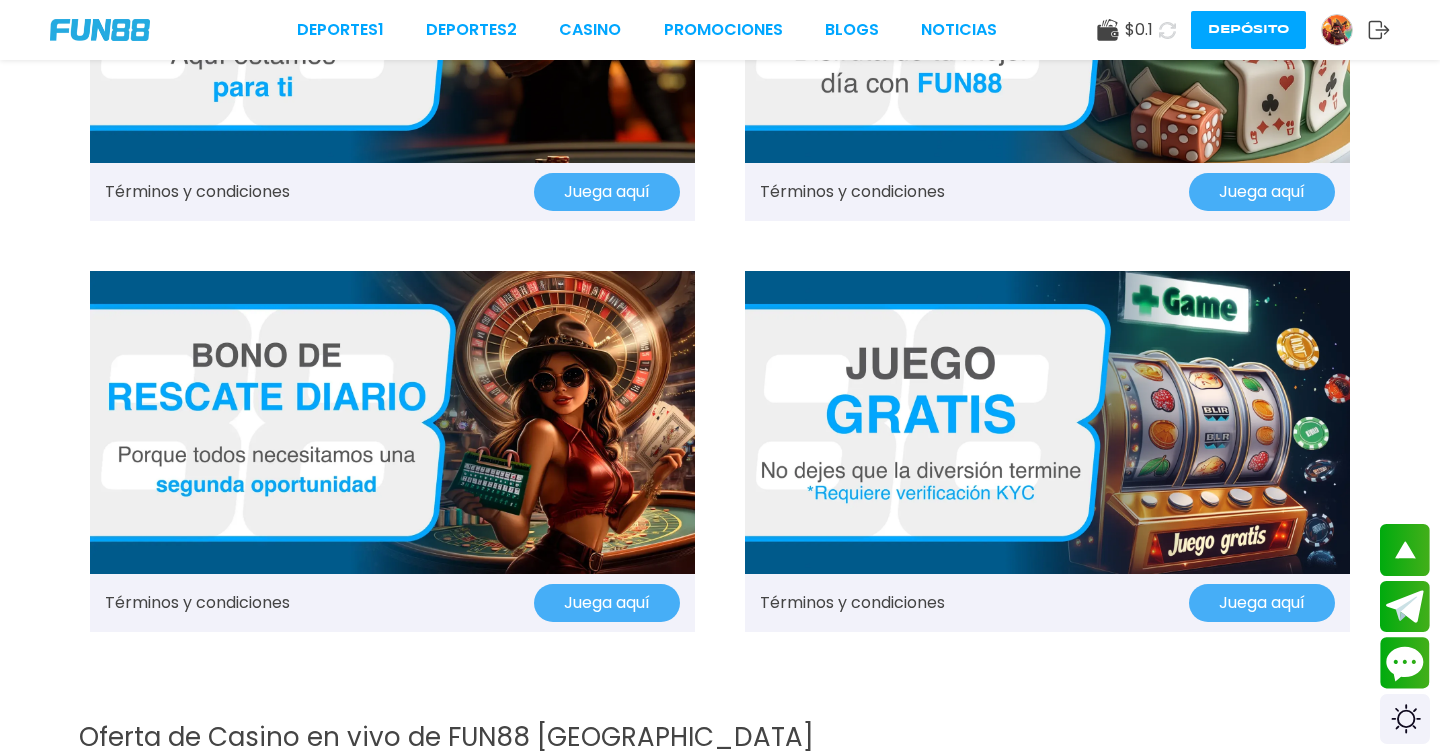 click at bounding box center (1047, 422) 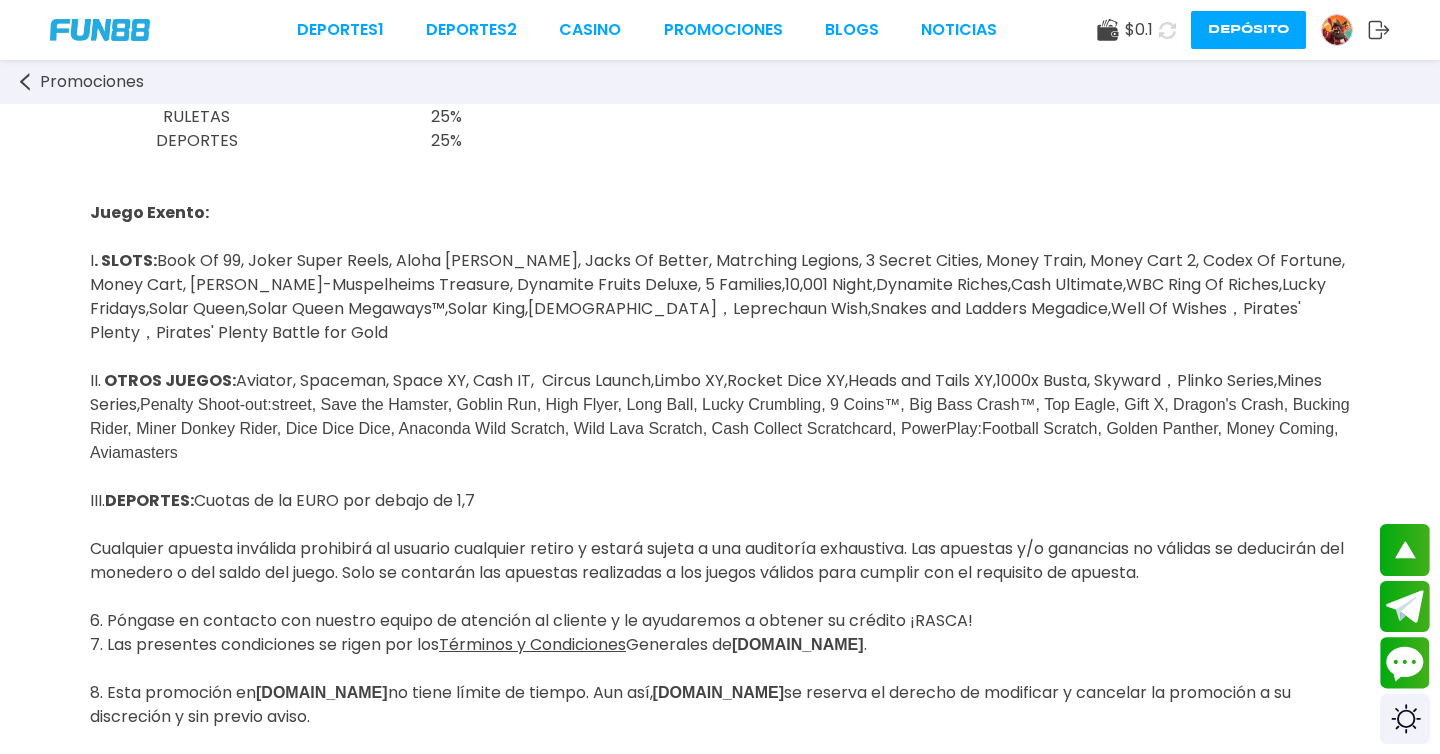 scroll, scrollTop: 683, scrollLeft: 0, axis: vertical 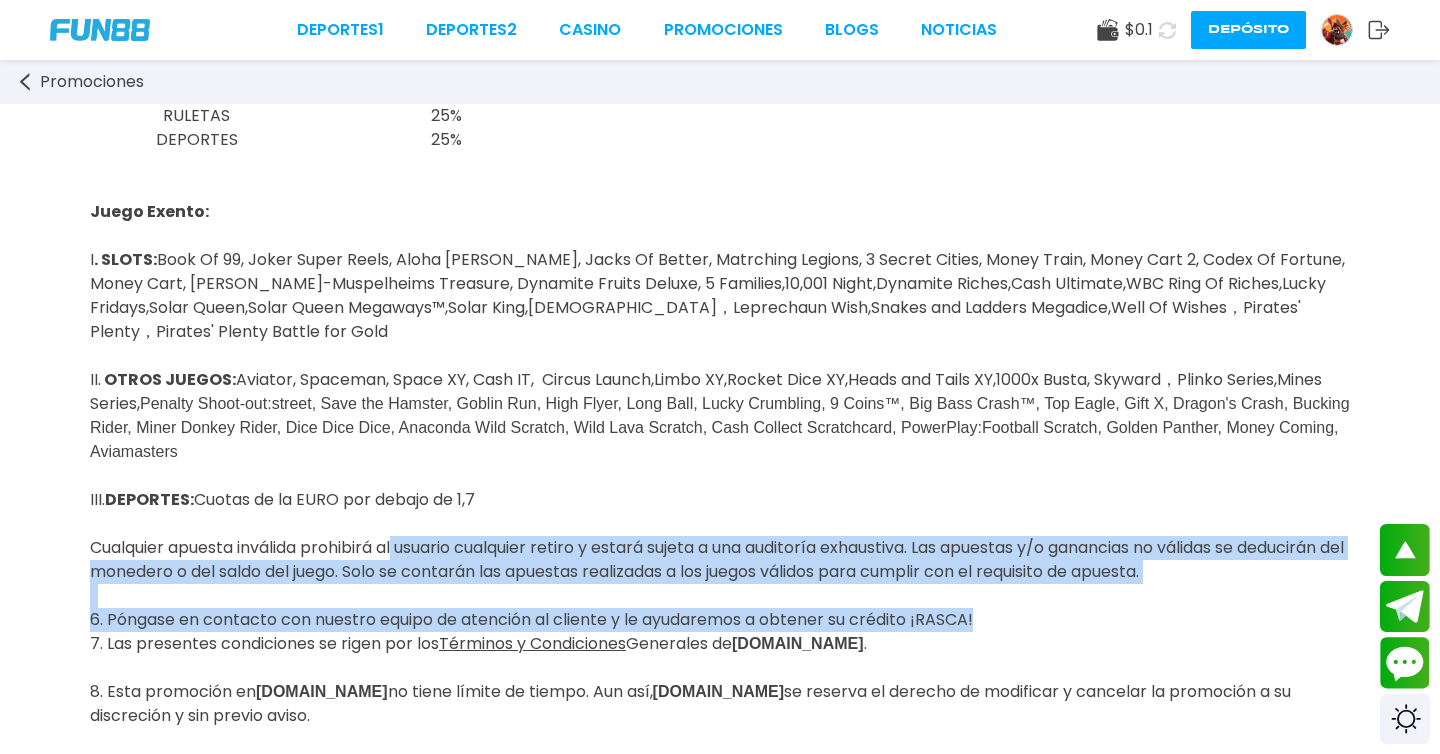 drag, startPoint x: 986, startPoint y: 567, endPoint x: 398, endPoint y: 515, distance: 590.29486 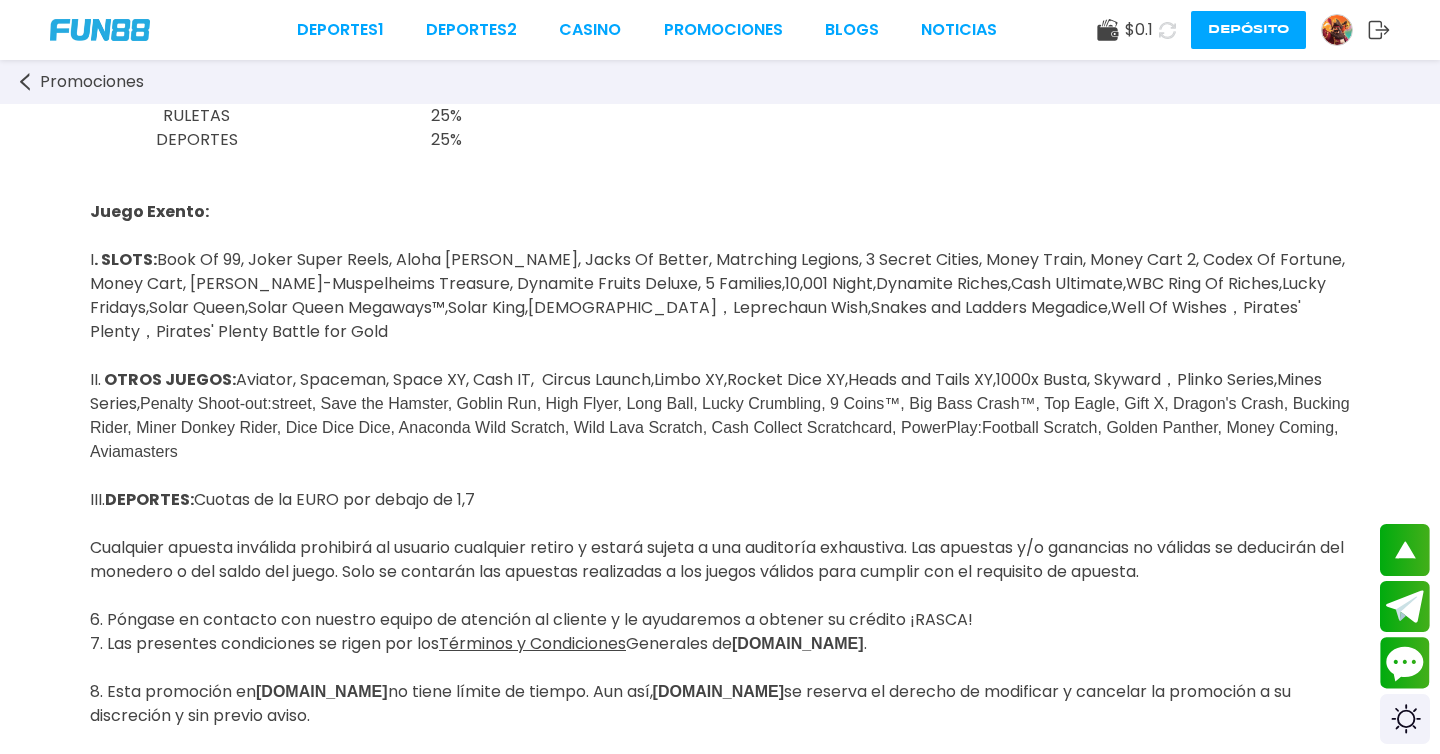 click on "6. Póngase en contacto con nuestro equipo de atención al cliente y le ayudaremos a obtener su crédito ¡RASCA!" at bounding box center [531, 619] 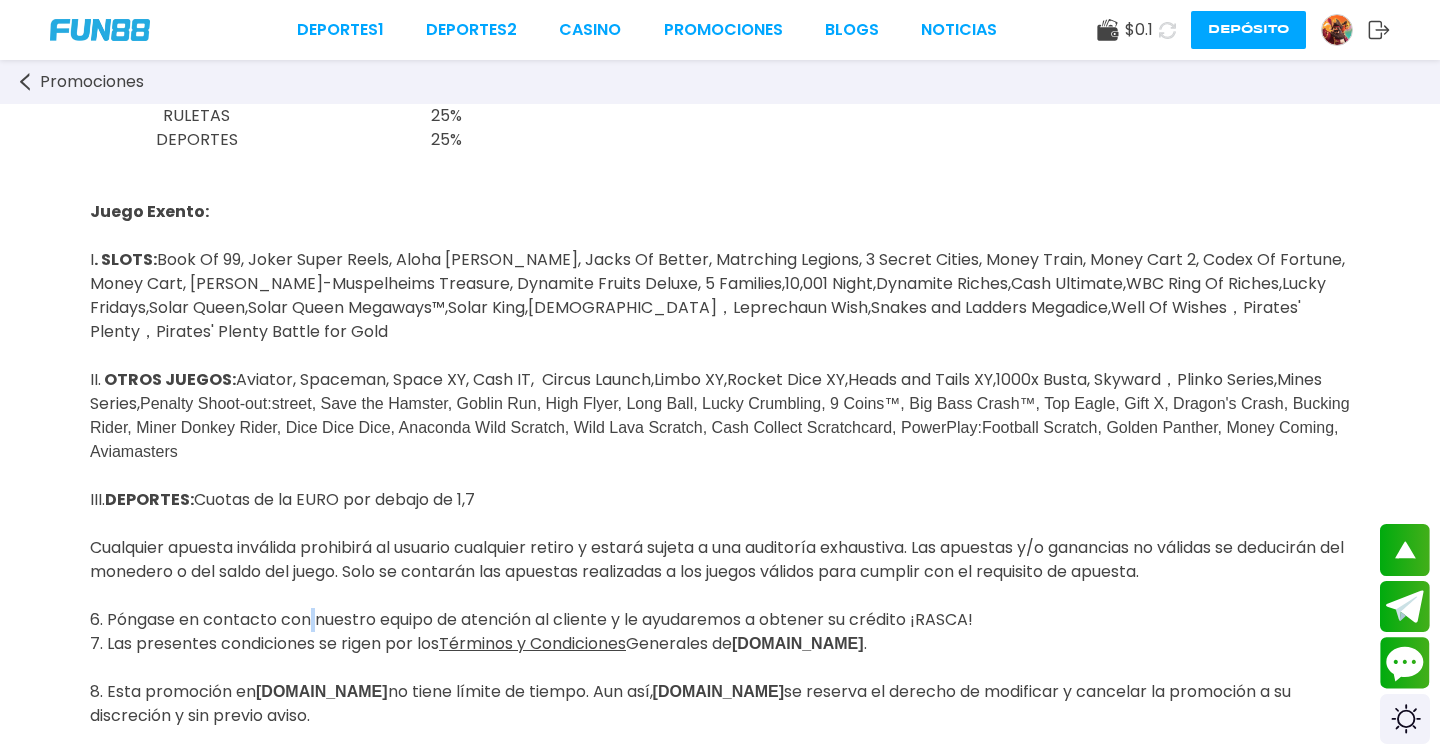 click on "6. Póngase en contacto con nuestro equipo de atención al cliente y le ayudaremos a obtener su crédito ¡RASCA!" at bounding box center (531, 619) 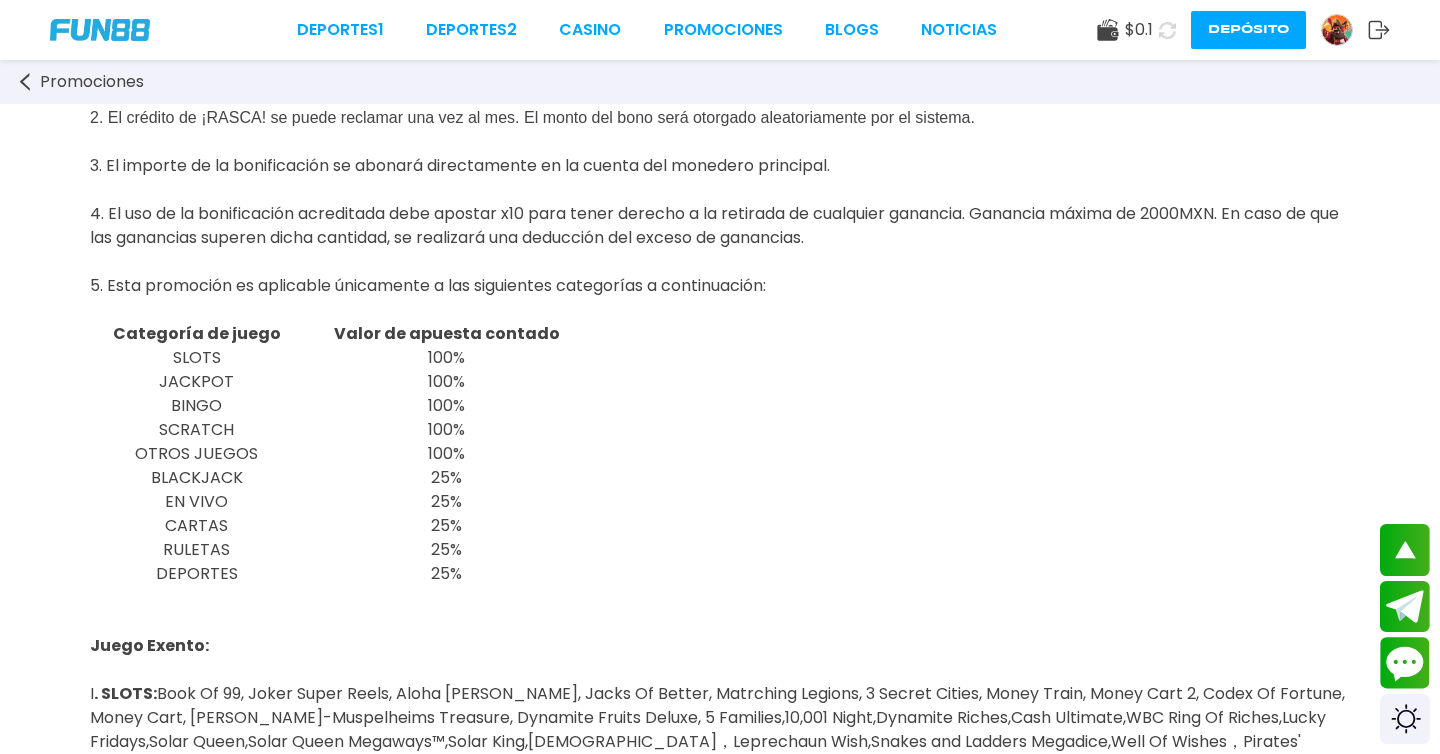 scroll, scrollTop: 0, scrollLeft: 0, axis: both 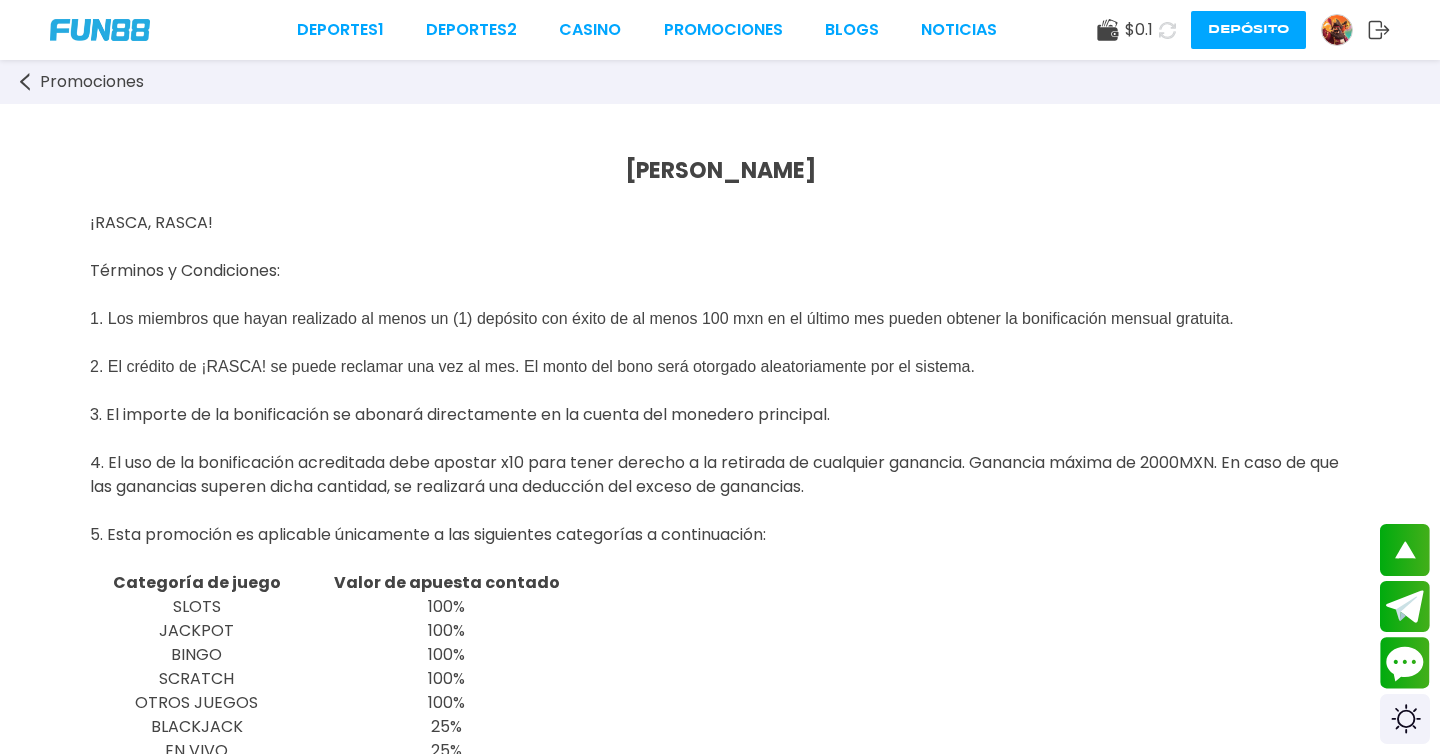 click at bounding box center [1337, 30] 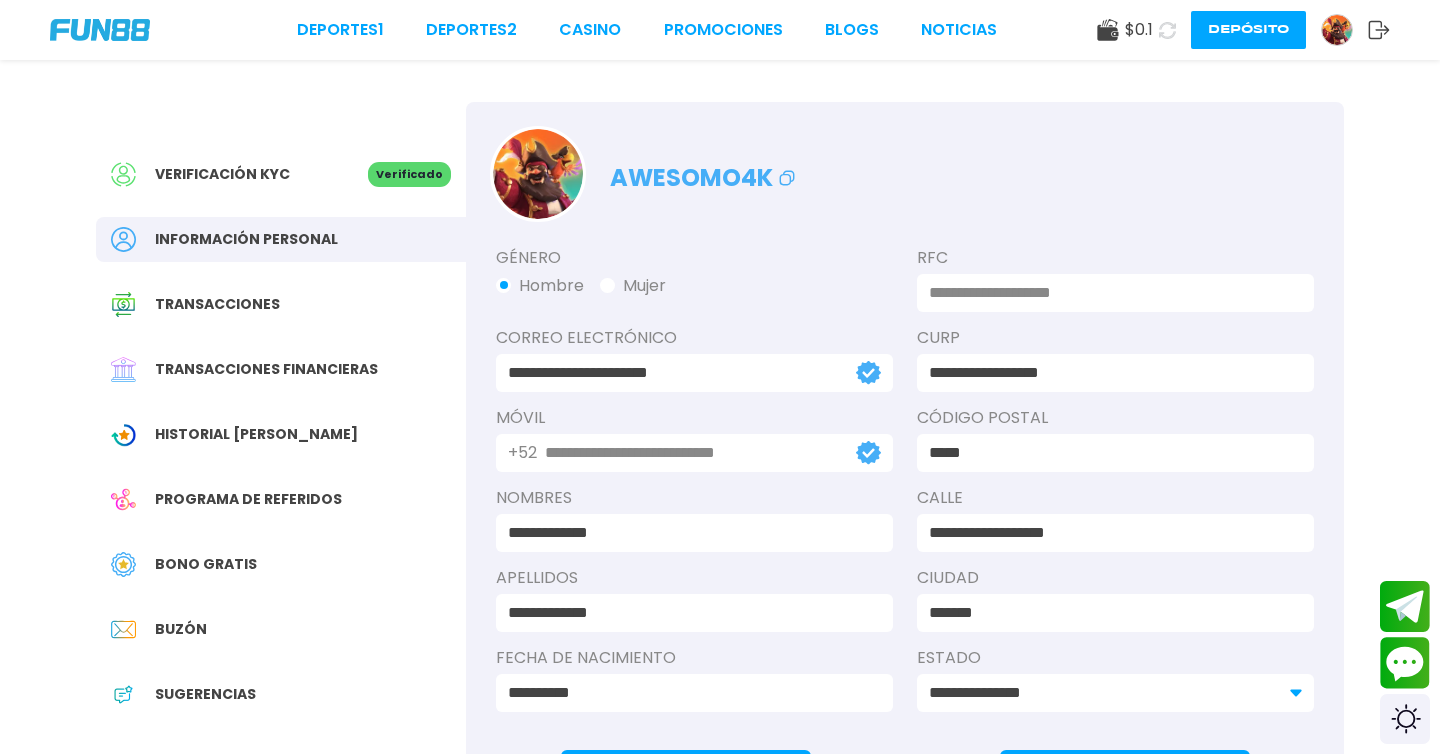 scroll, scrollTop: 0, scrollLeft: 0, axis: both 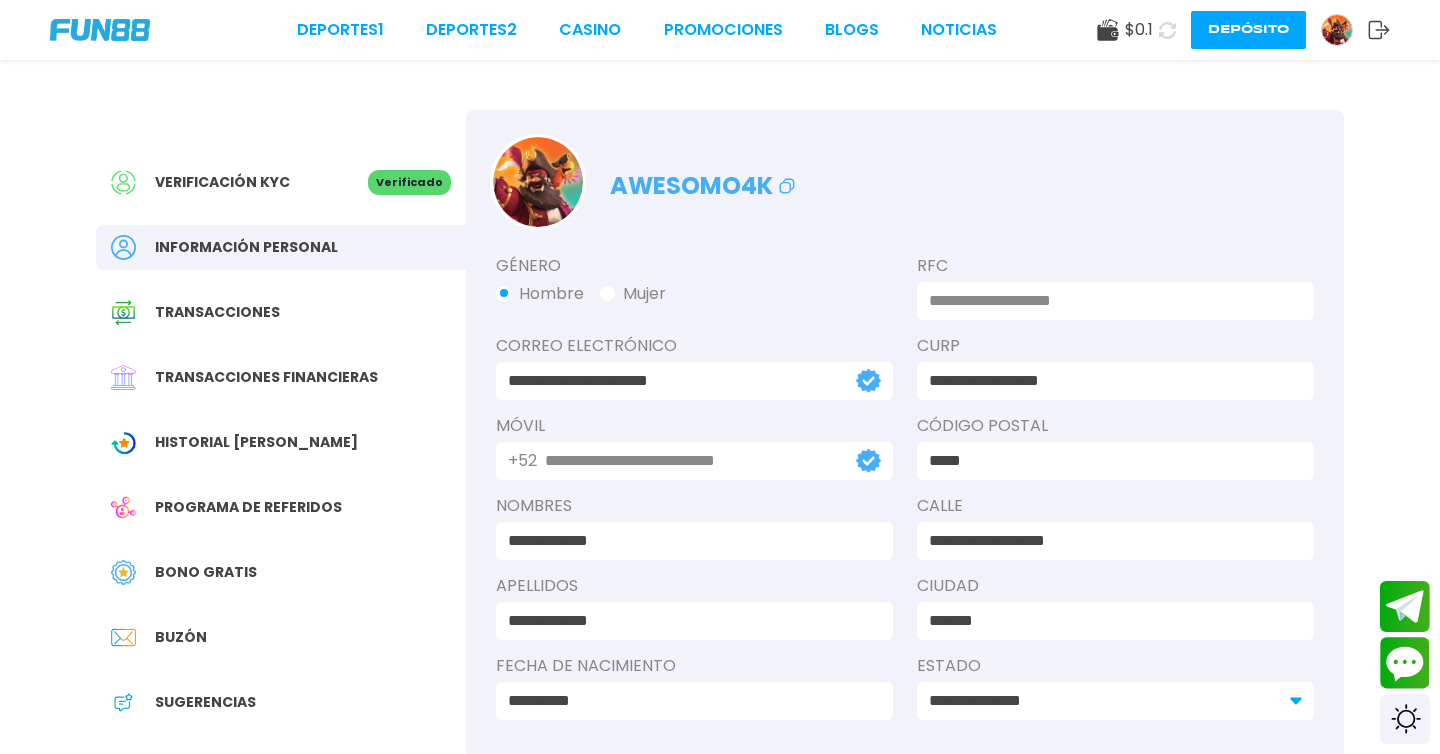 click at bounding box center [1109, 301] 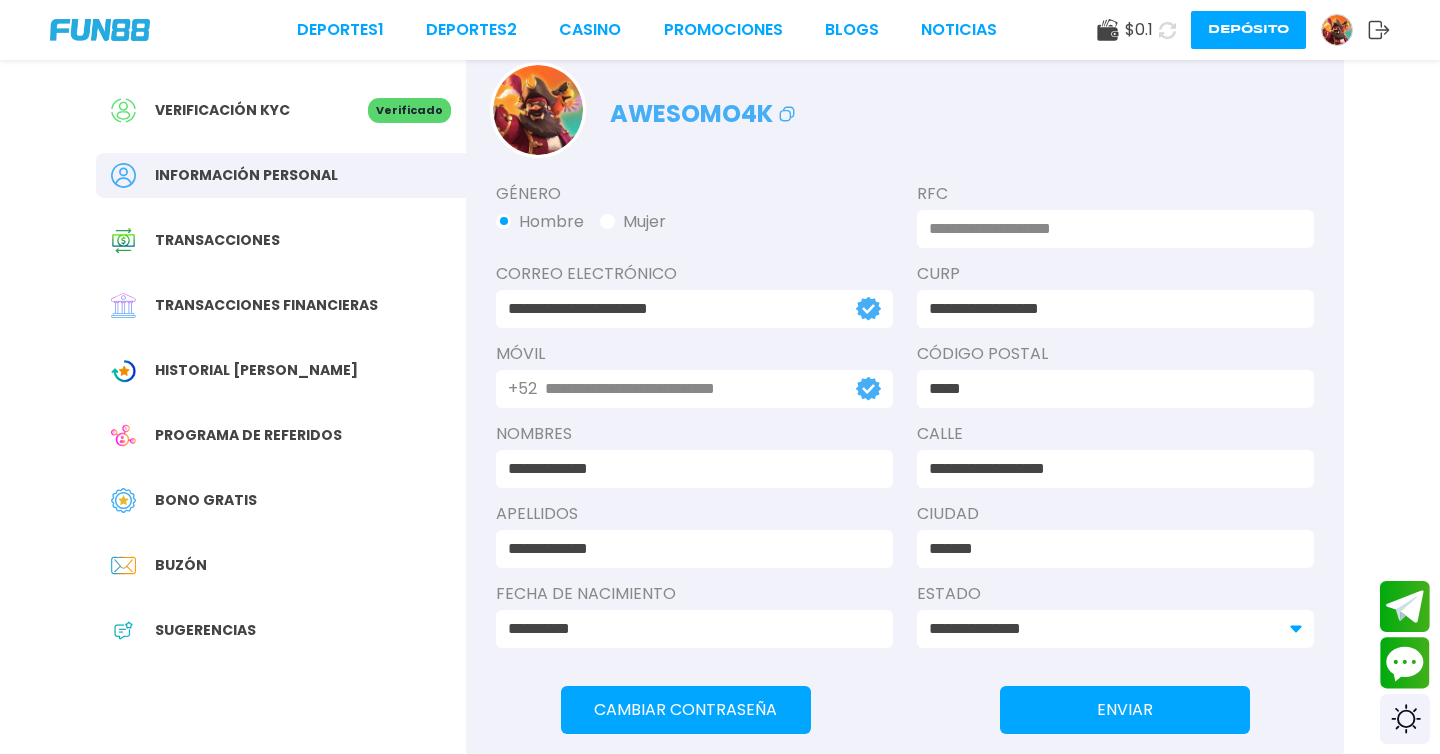 scroll, scrollTop: 0, scrollLeft: 0, axis: both 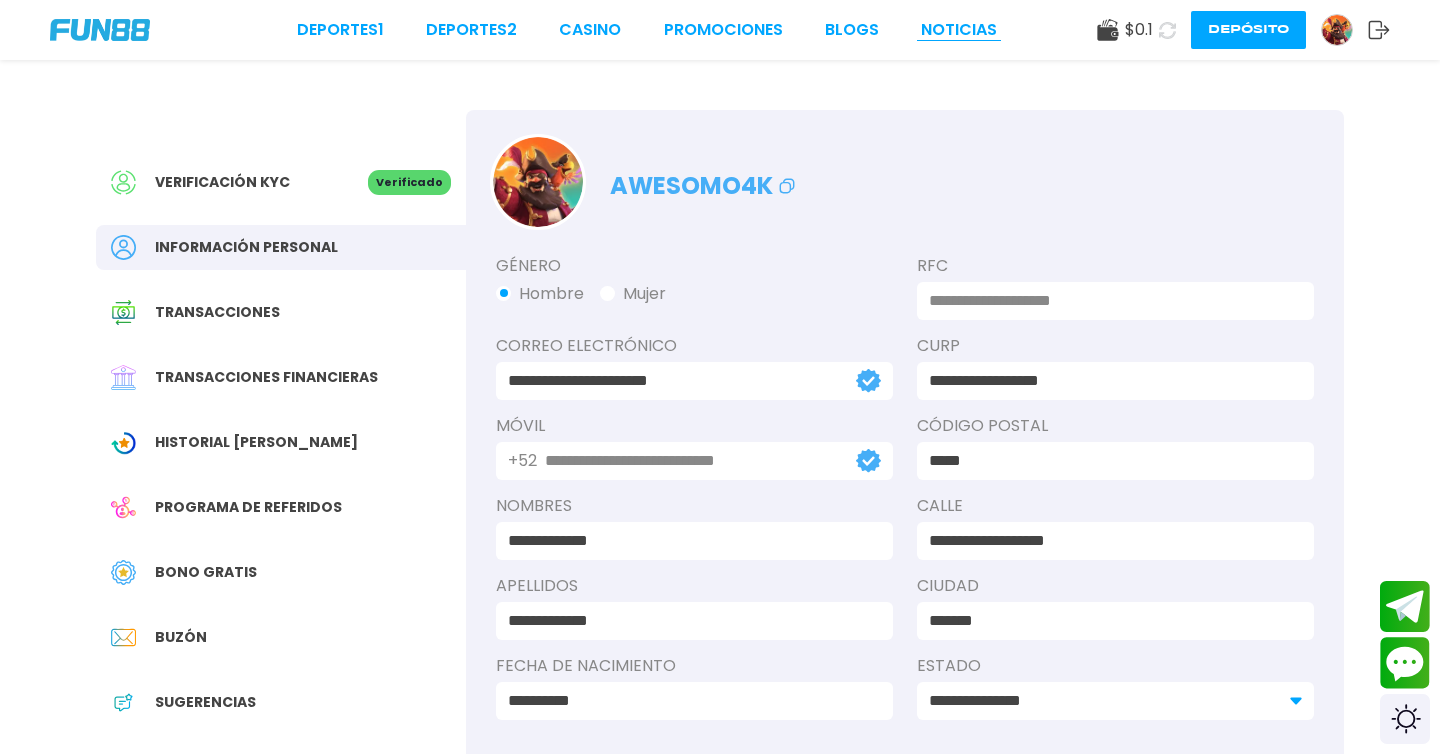 click on "NOTICIAS" at bounding box center [959, 30] 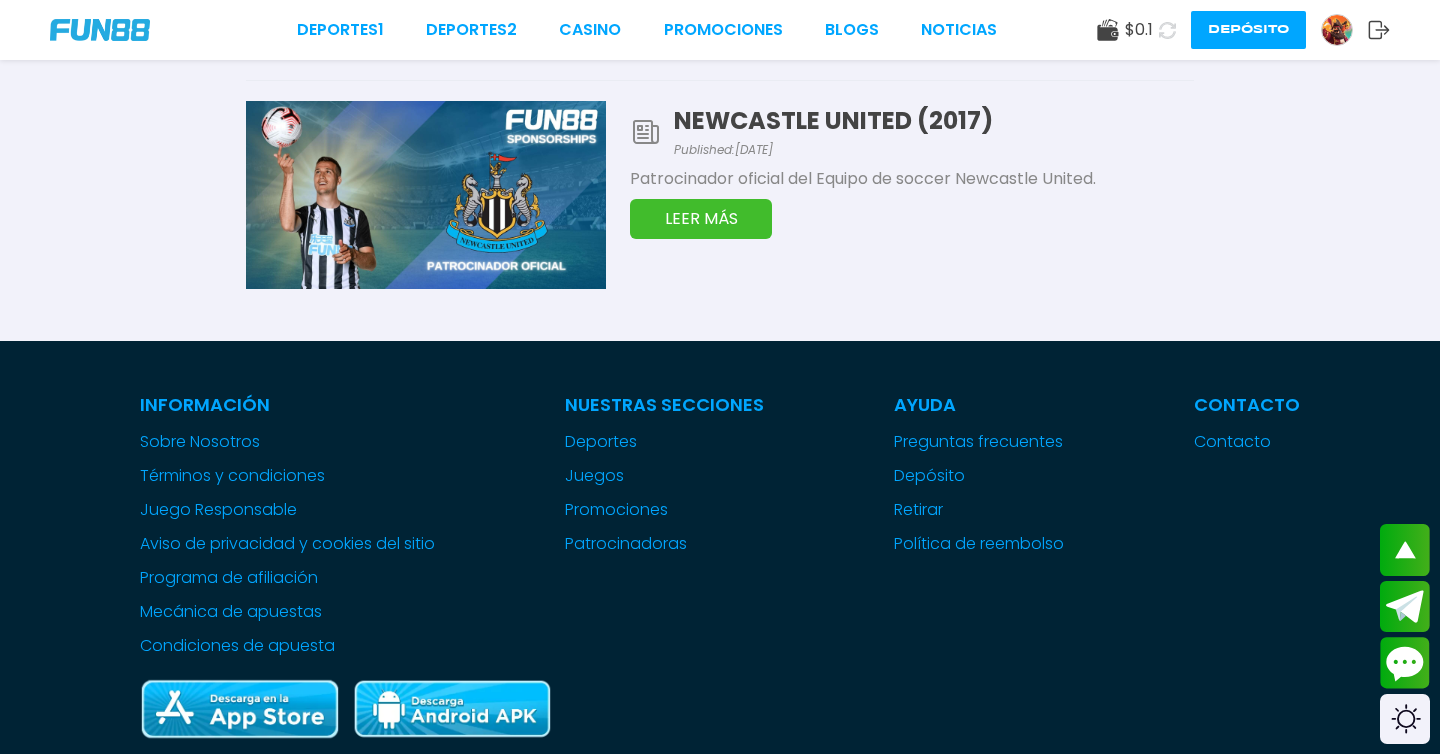 scroll, scrollTop: 1898, scrollLeft: 0, axis: vertical 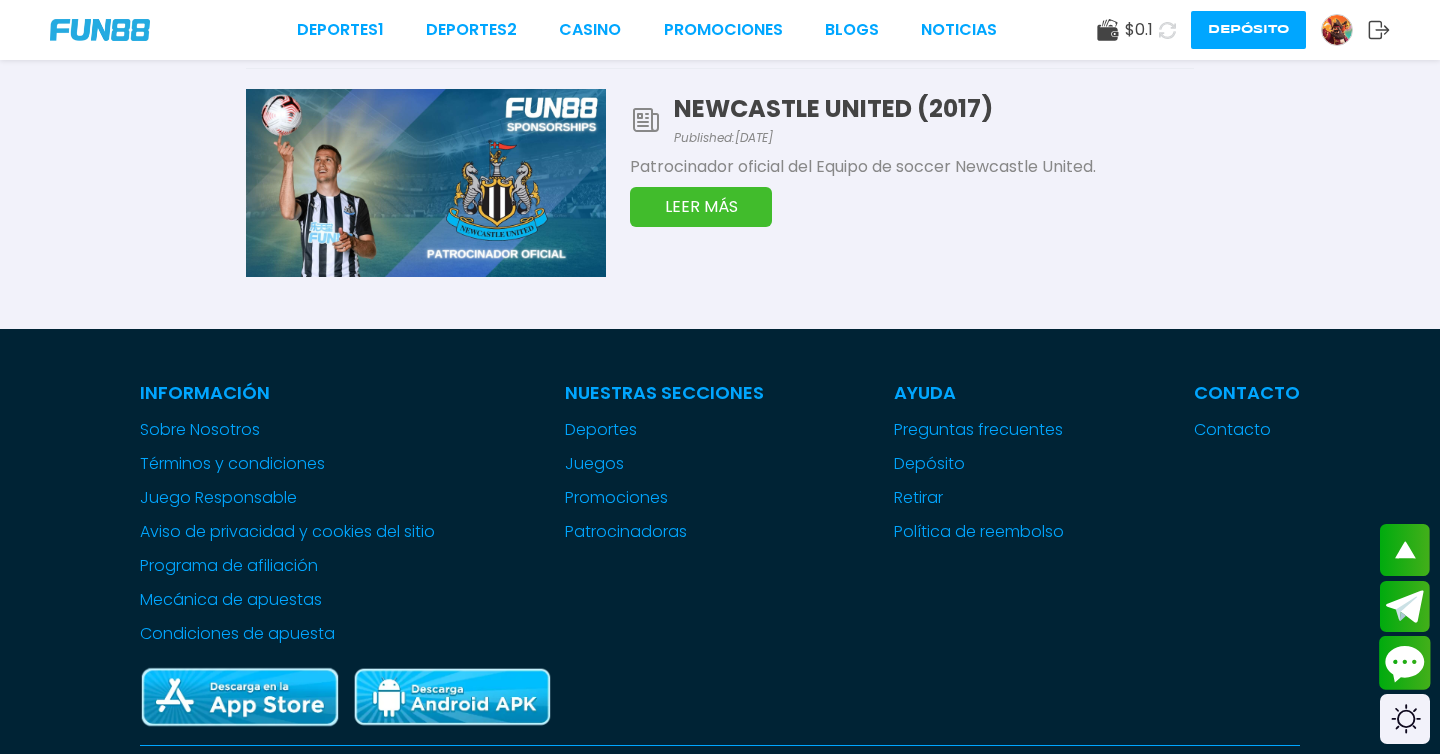 click at bounding box center [1405, 663] 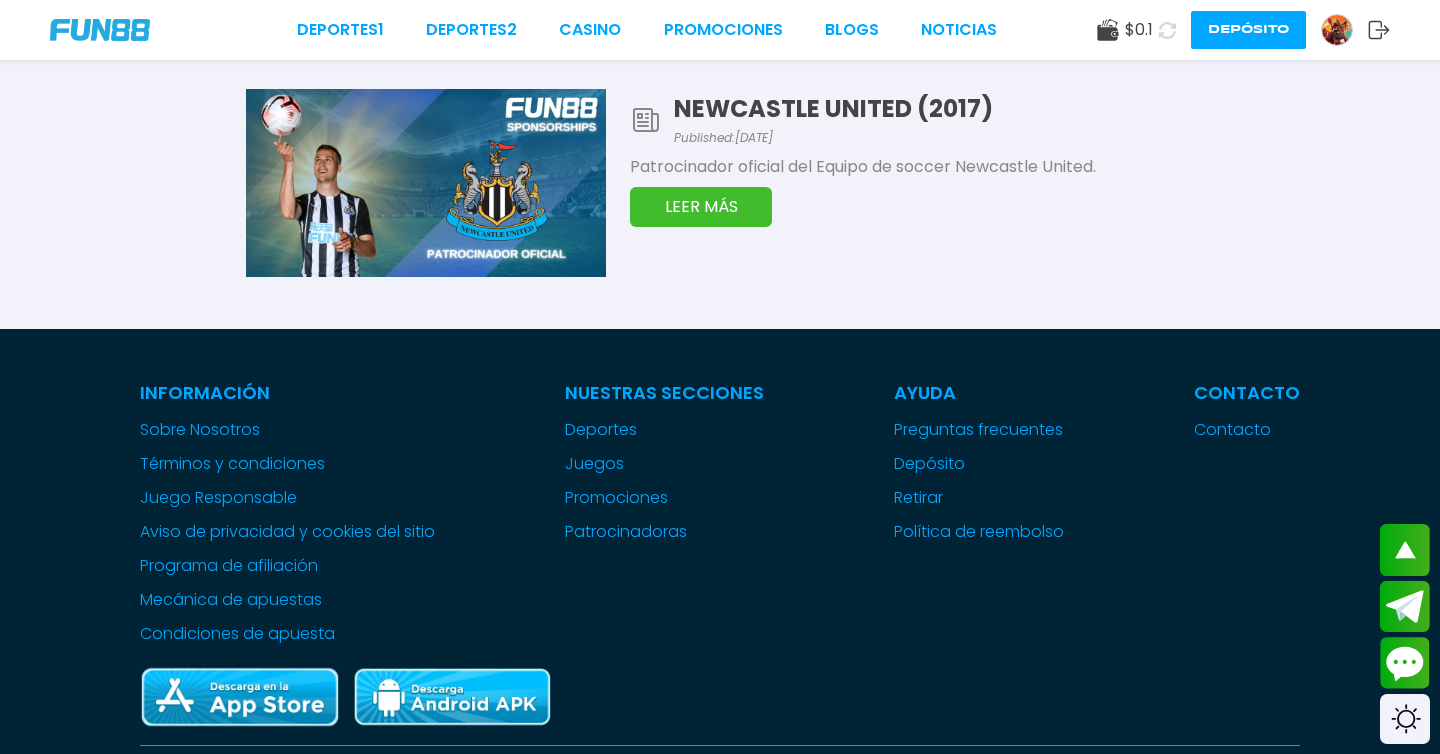 click at bounding box center [1337, 30] 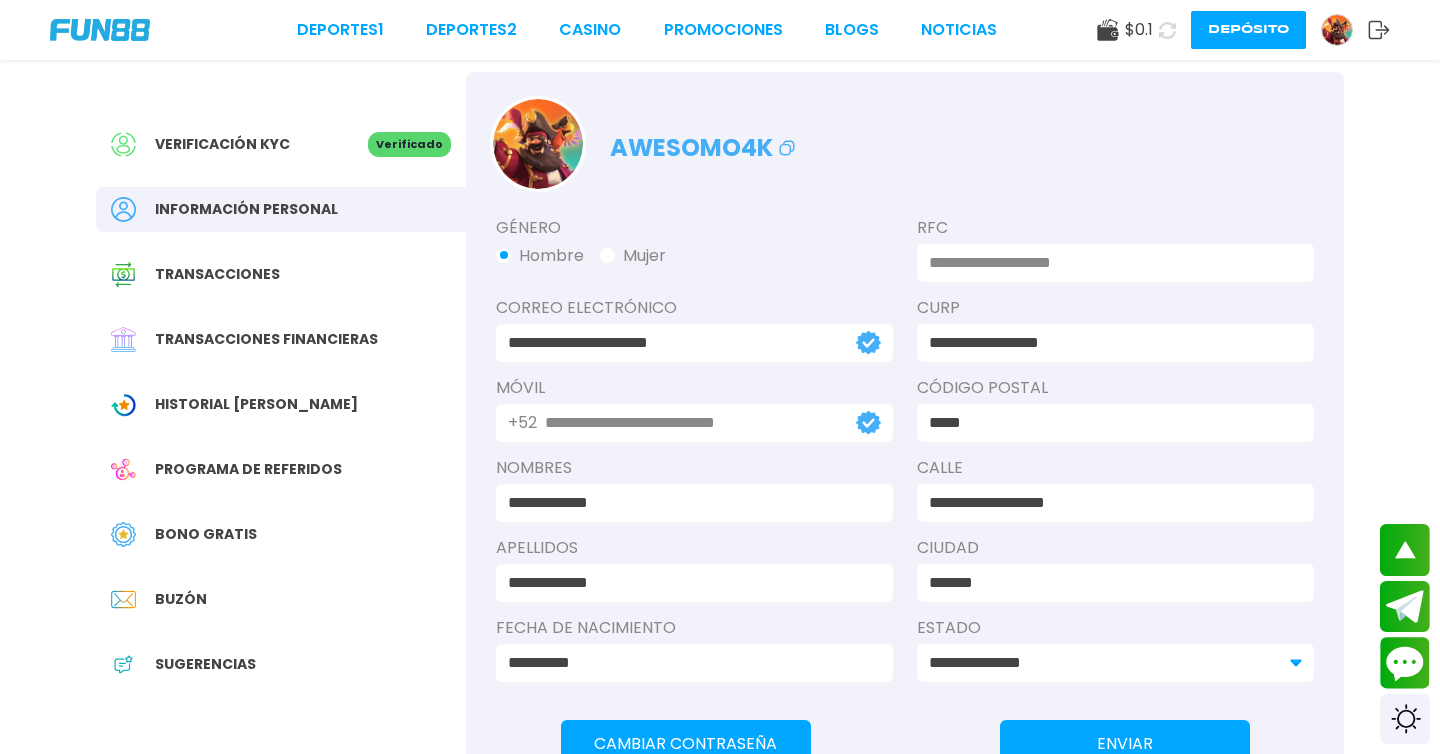 scroll, scrollTop: 0, scrollLeft: 0, axis: both 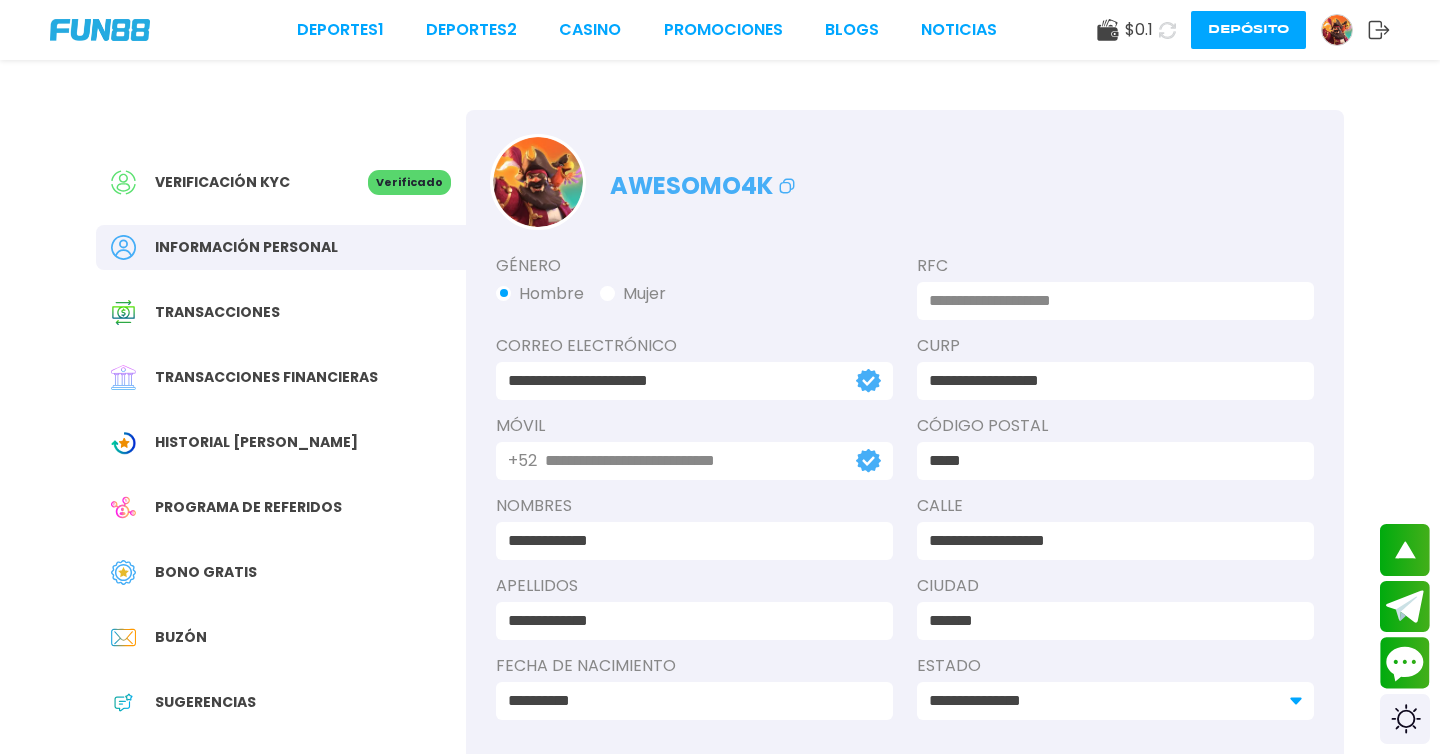 click on "Transacciones" at bounding box center [217, 312] 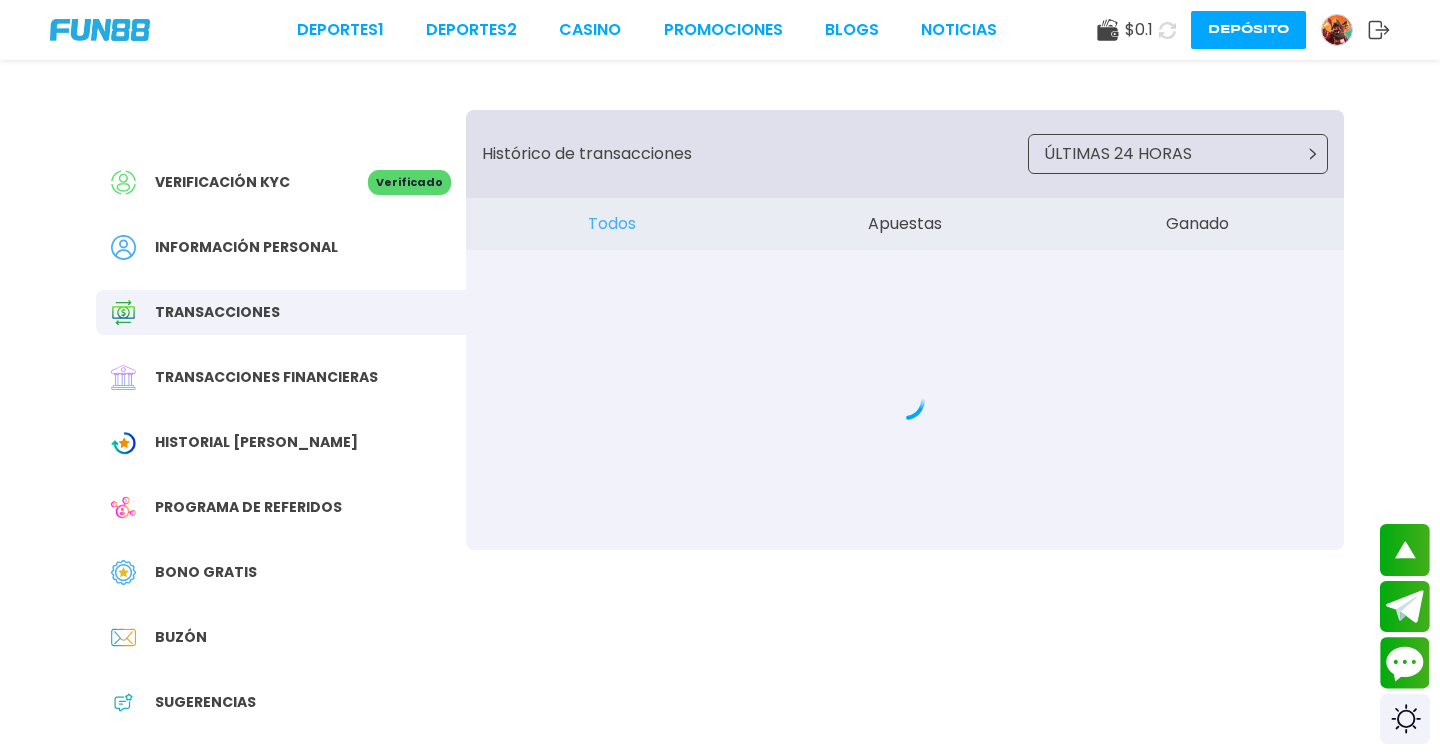 click on "ÚLTIMAS 24 HORAS" at bounding box center [1118, 154] 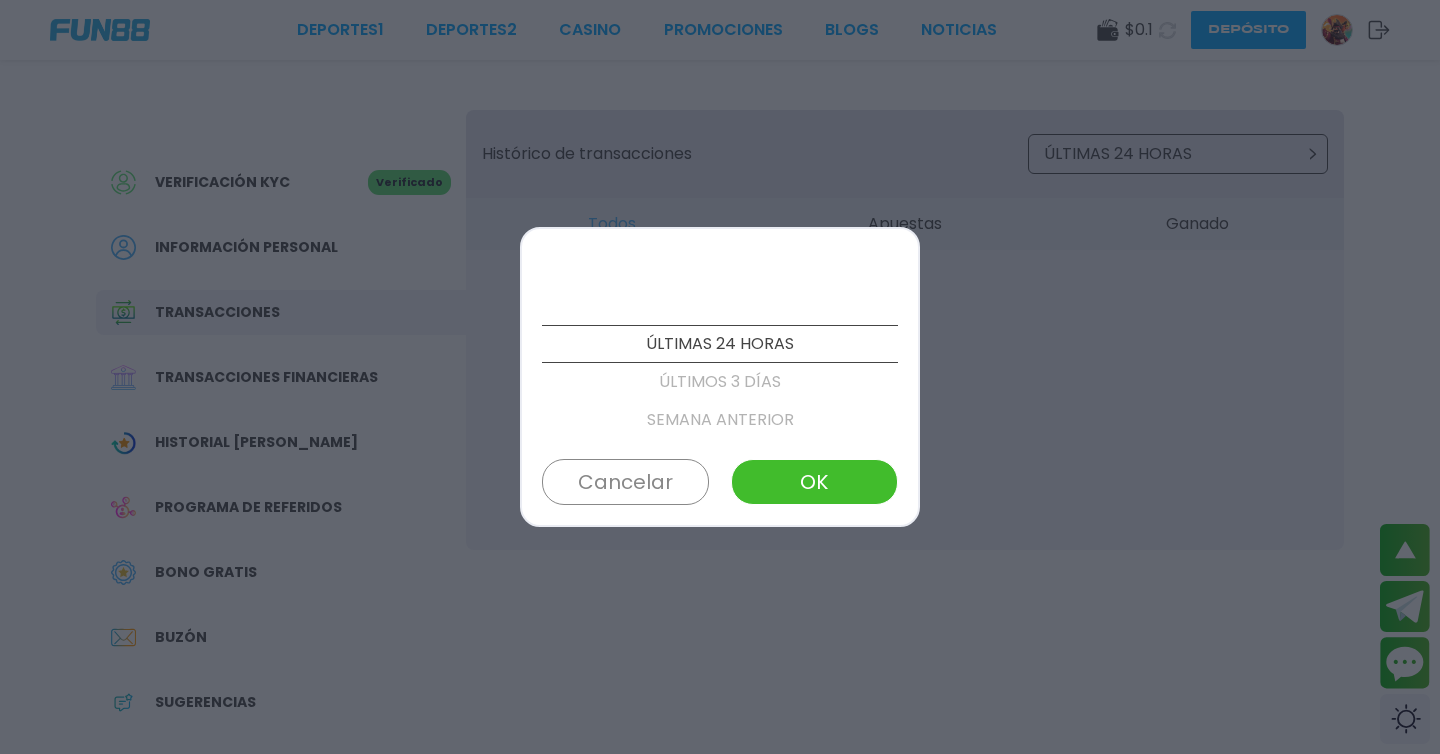 click on "SEMANA ANTERIOR" at bounding box center [720, 420] 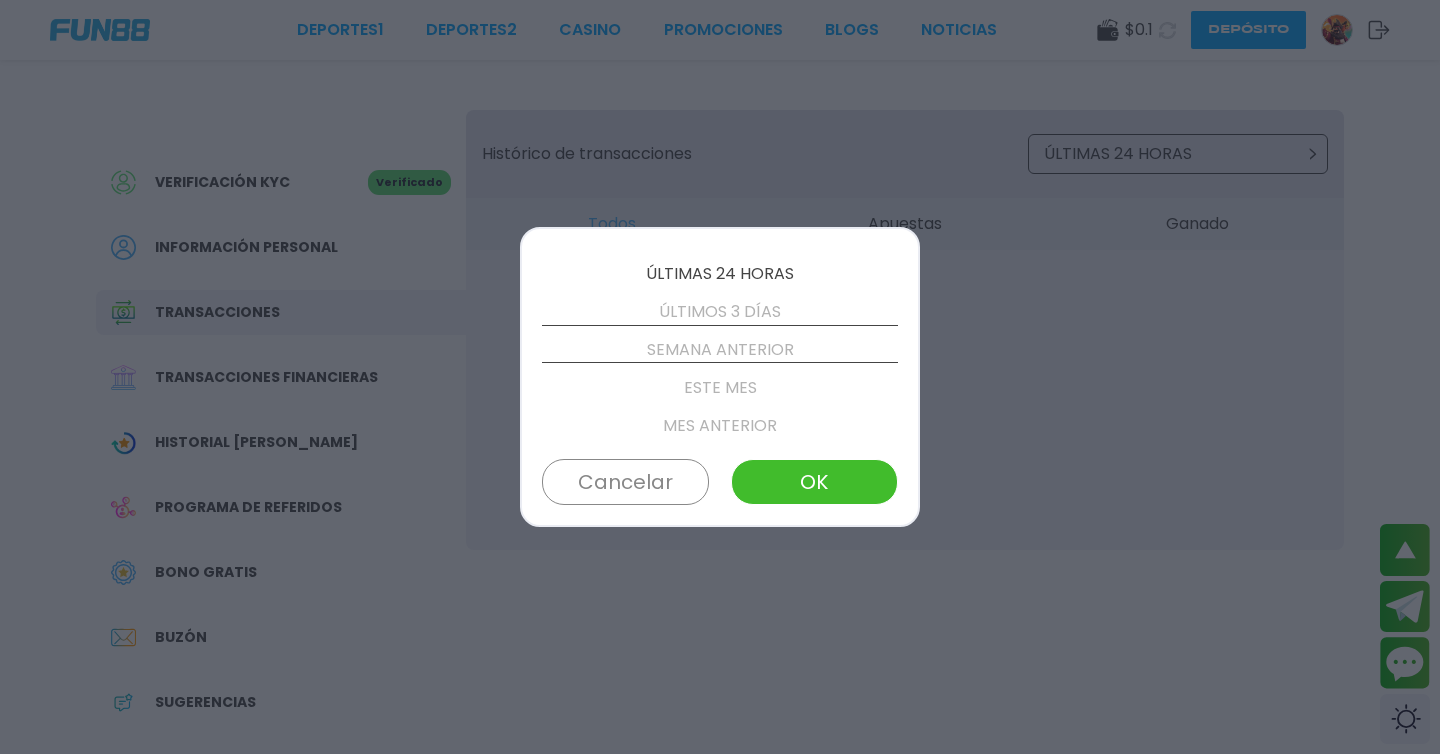 scroll, scrollTop: 76, scrollLeft: 0, axis: vertical 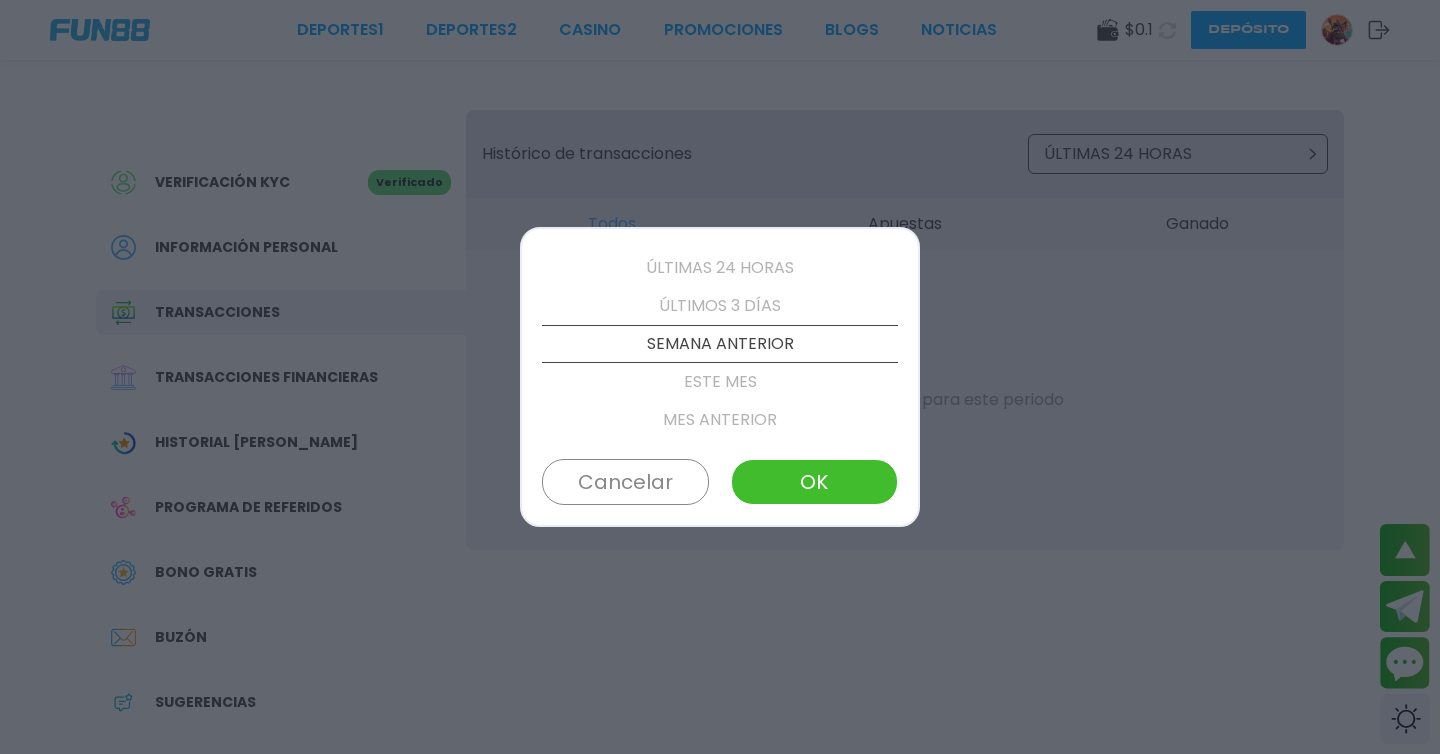 click on "MES ANTERIOR" at bounding box center (720, 420) 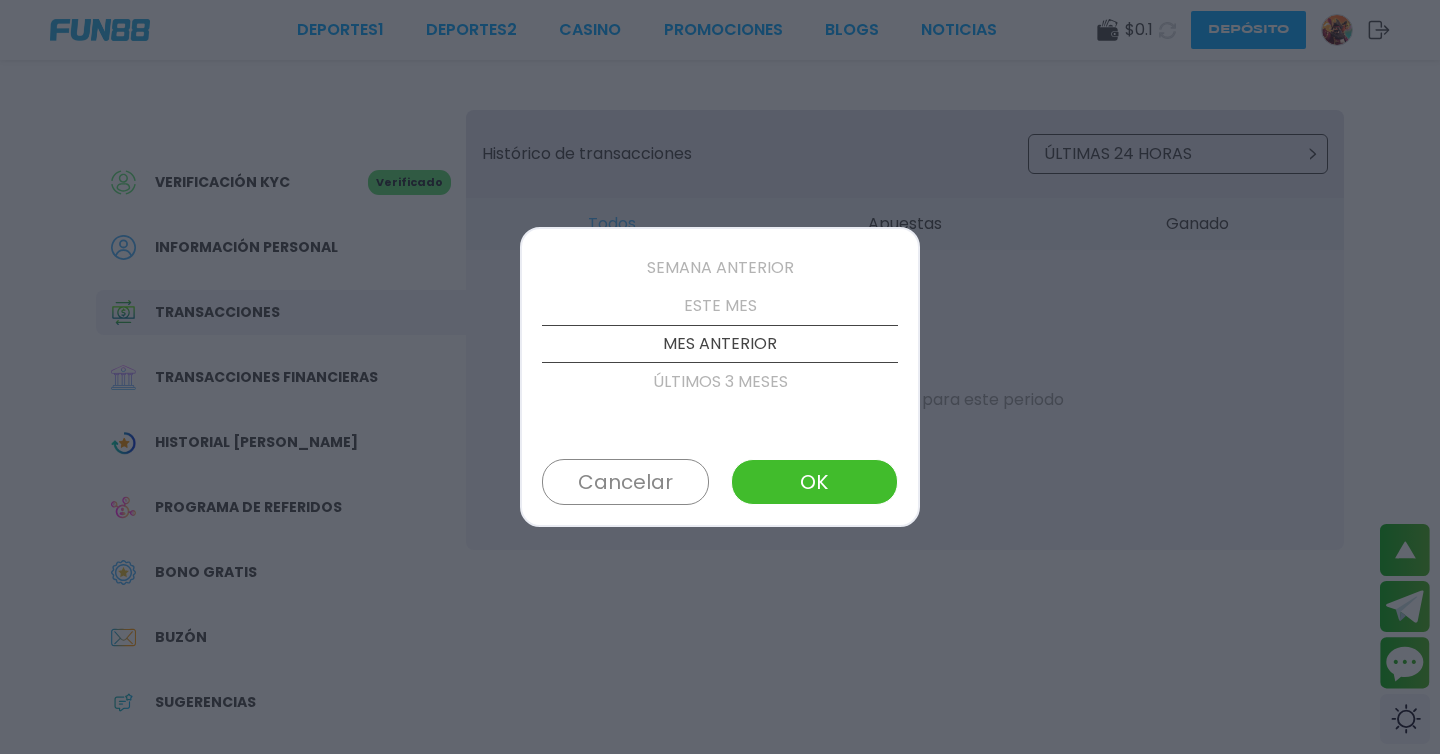 click on "OK" at bounding box center [814, 482] 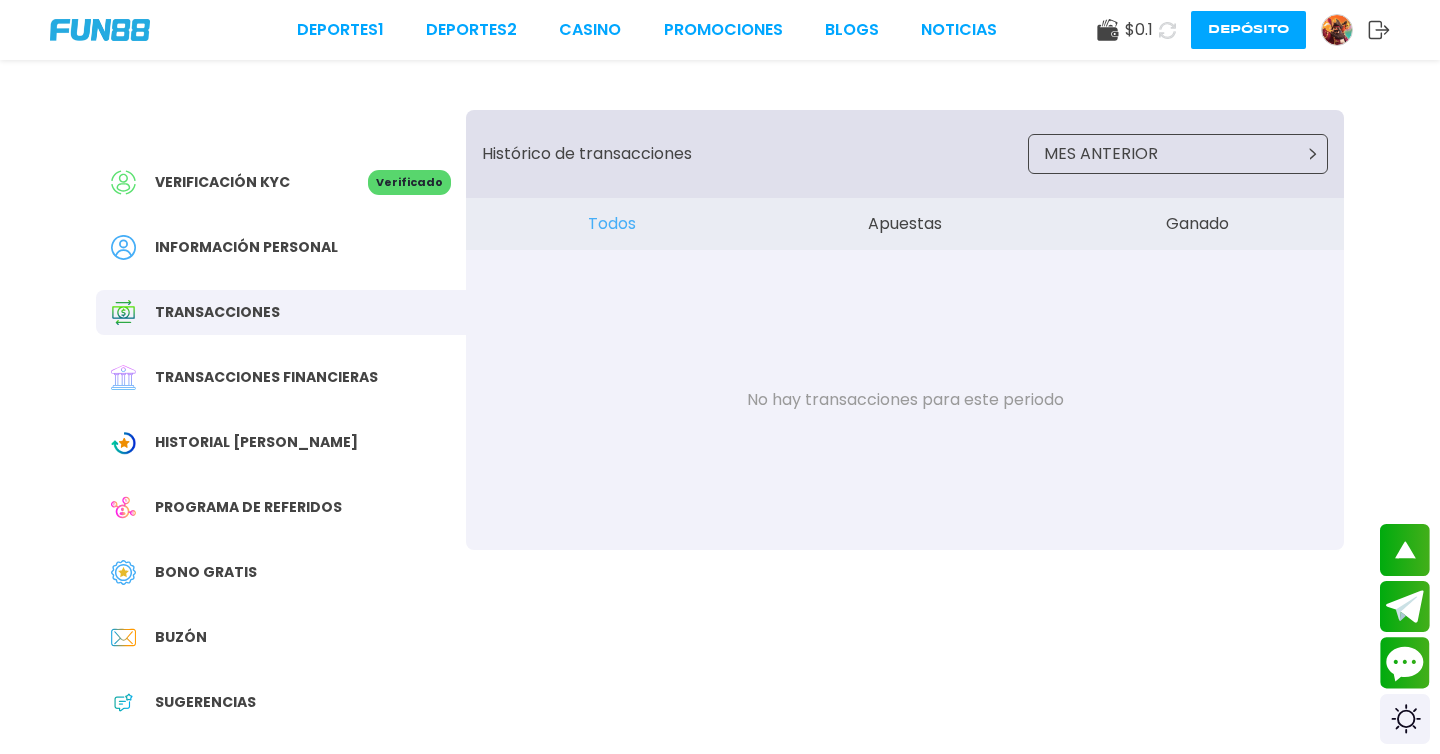 click on "Transacciones financieras" at bounding box center [281, 377] 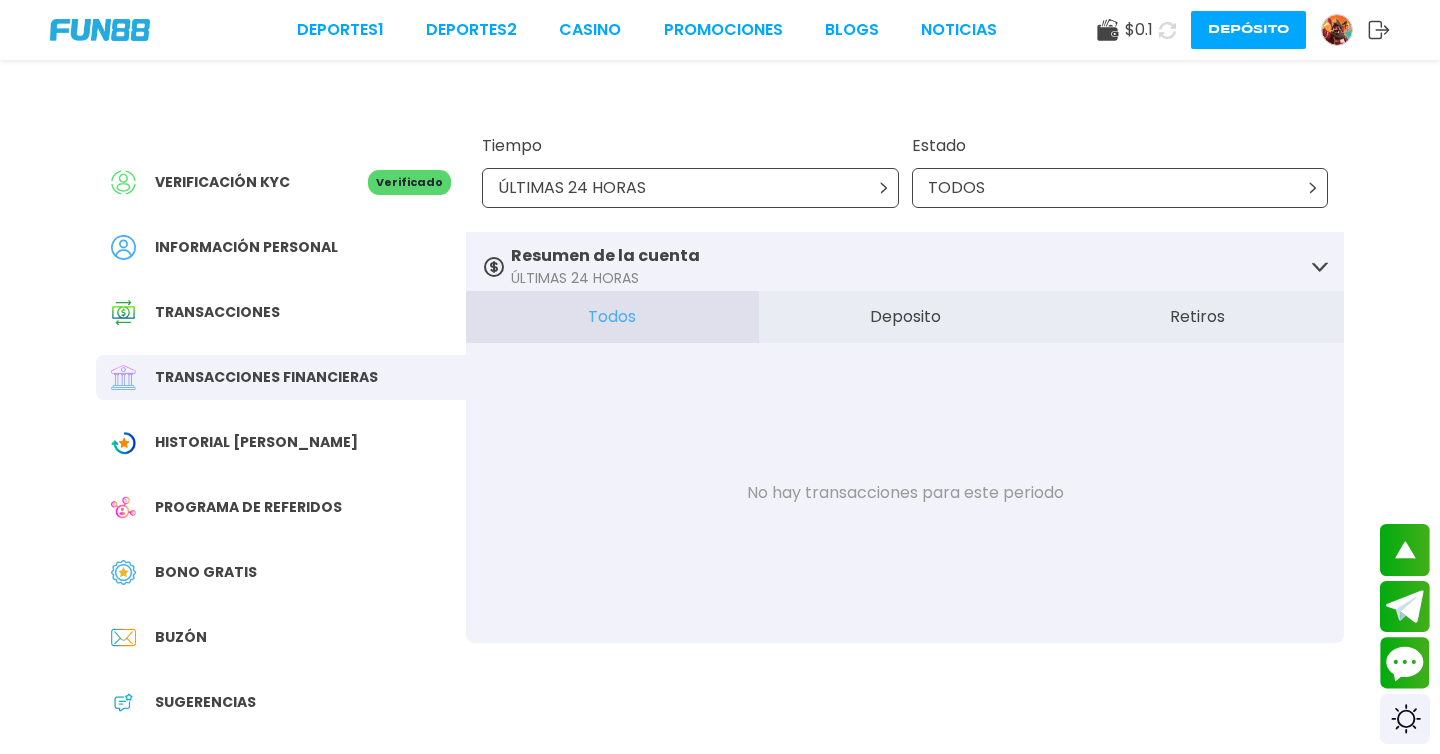 click on "ÚLTIMAS 24 HORAS" at bounding box center (690, 188) 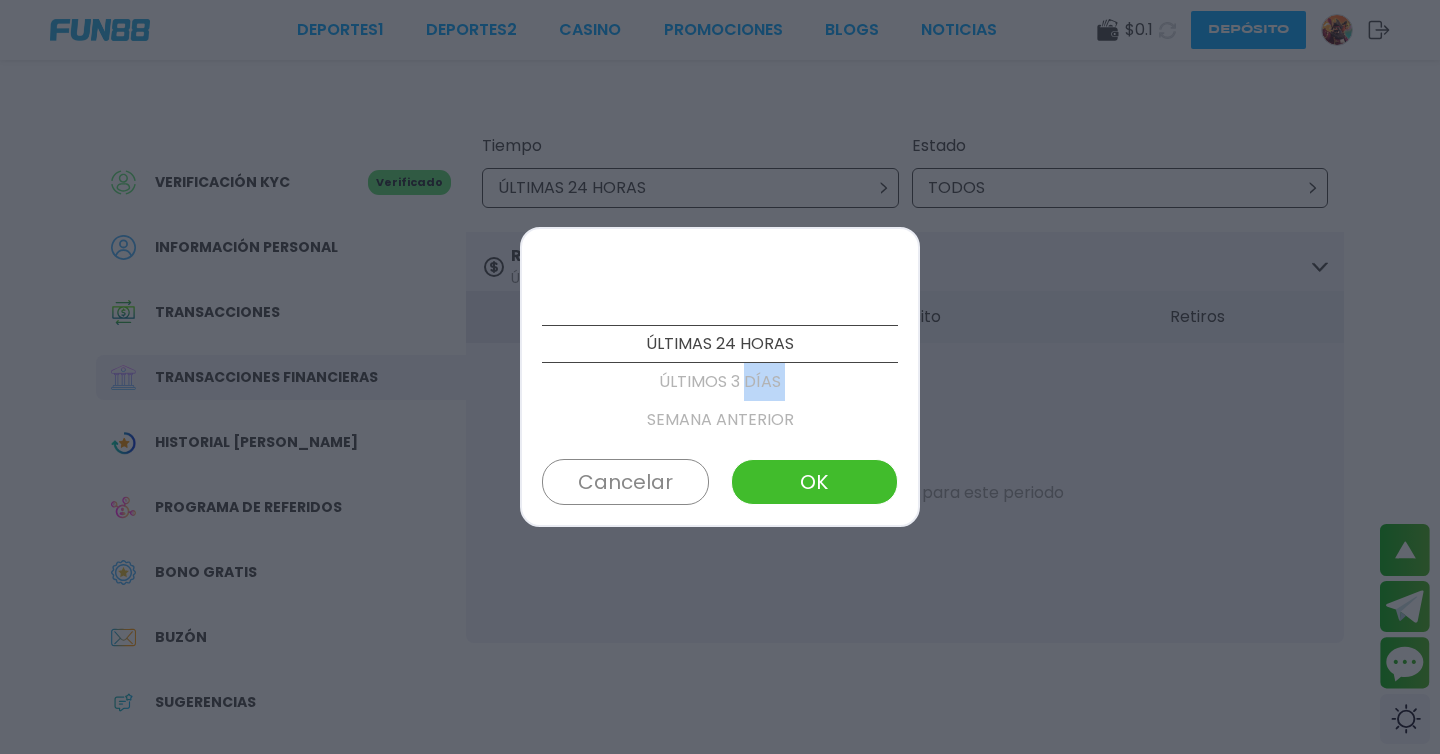 drag, startPoint x: 728, startPoint y: 403, endPoint x: 730, endPoint y: 367, distance: 36.05551 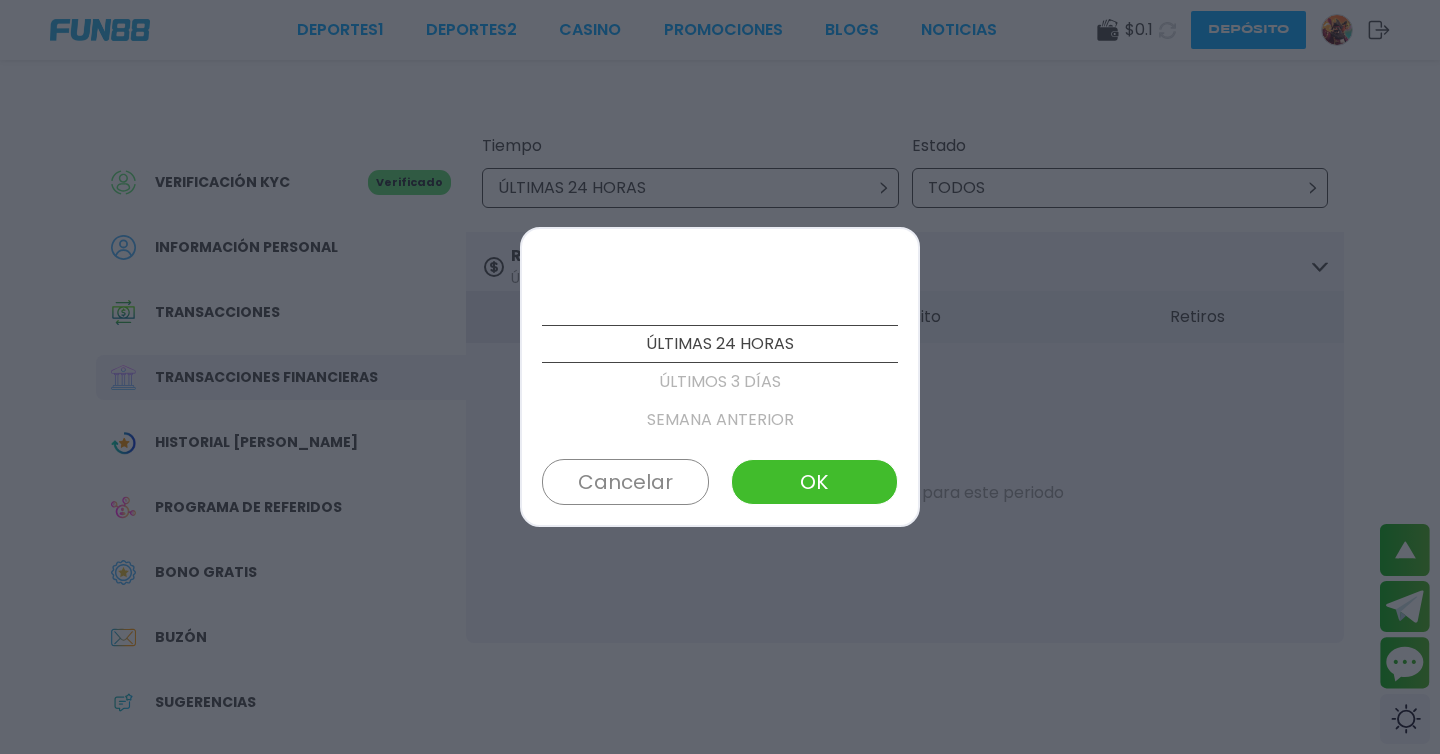 click on "SEMANA ANTERIOR" at bounding box center [720, 420] 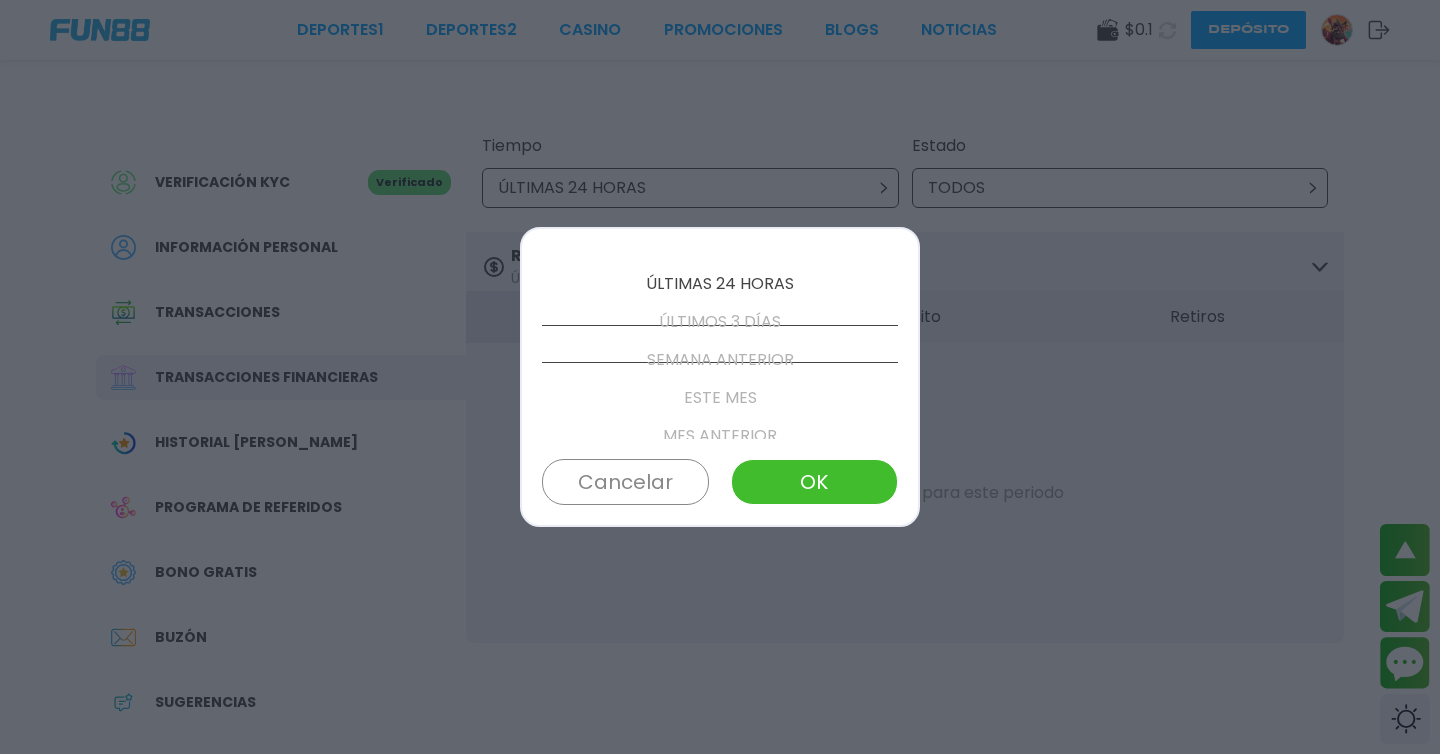 scroll, scrollTop: 76, scrollLeft: 0, axis: vertical 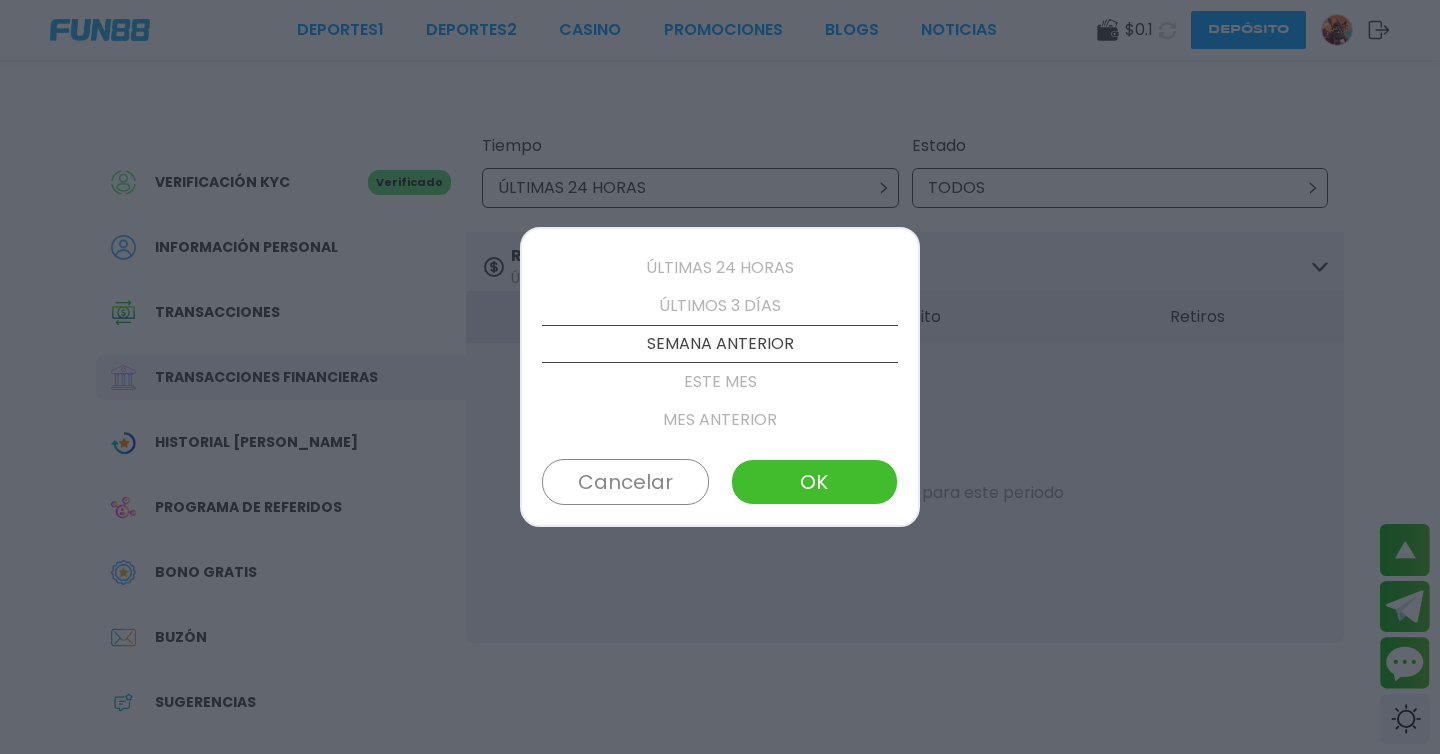click on "MES ANTERIOR" at bounding box center (720, 420) 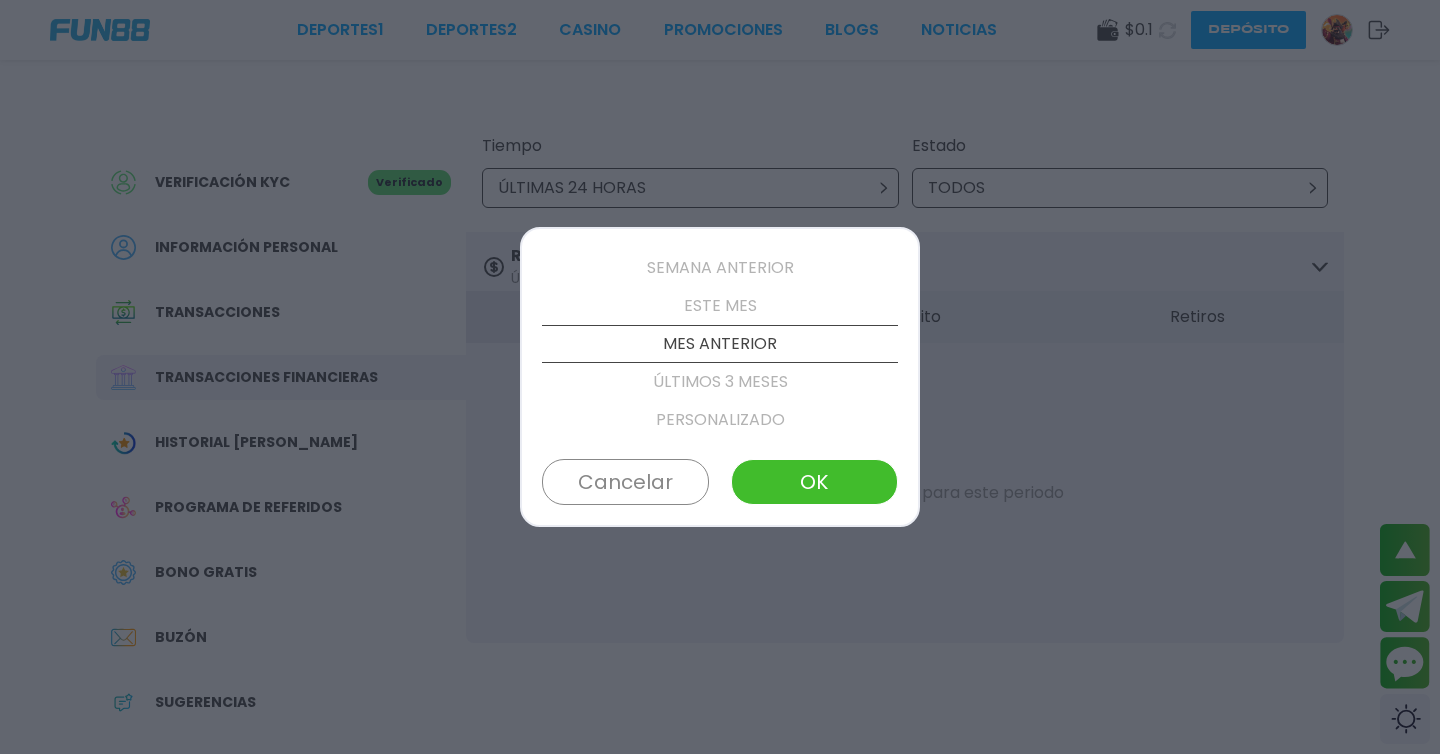 click on "OK" at bounding box center [814, 482] 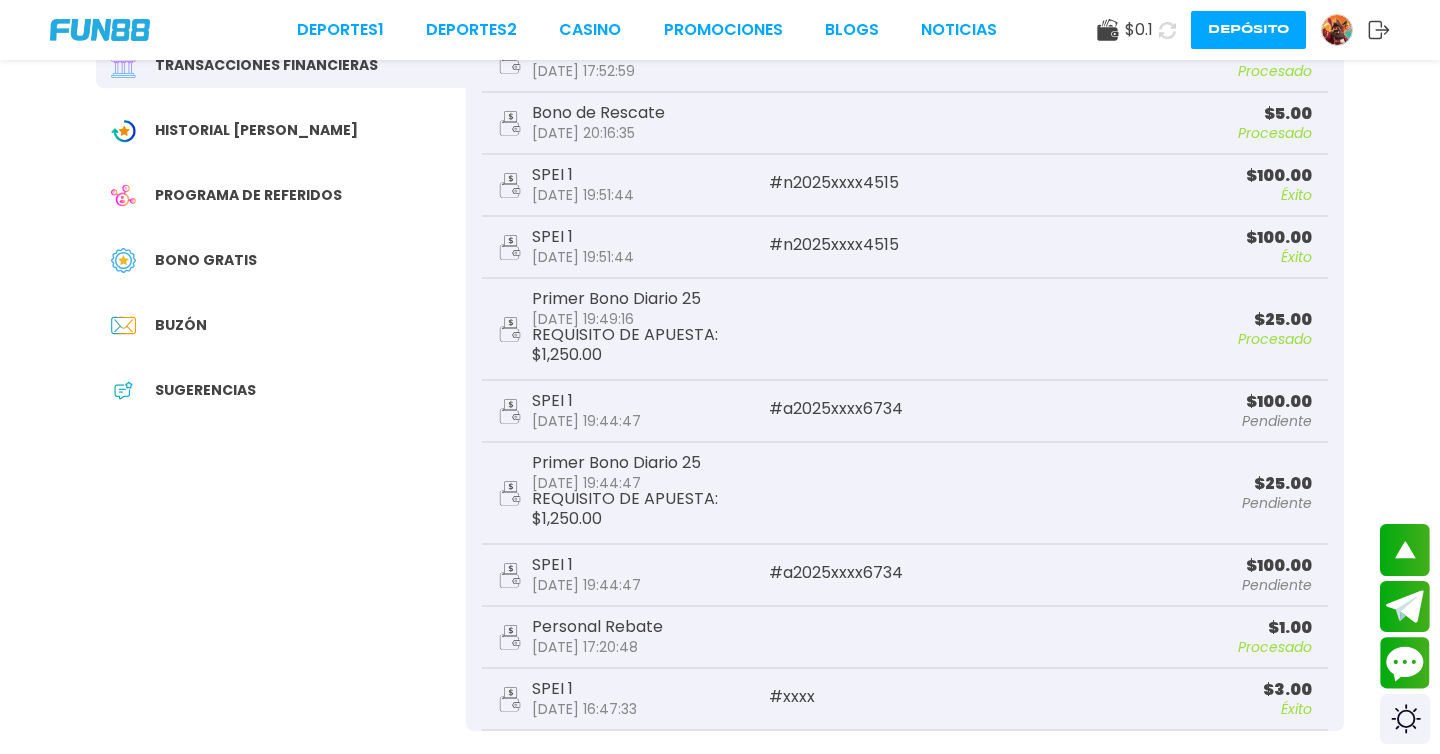 scroll, scrollTop: 0, scrollLeft: 0, axis: both 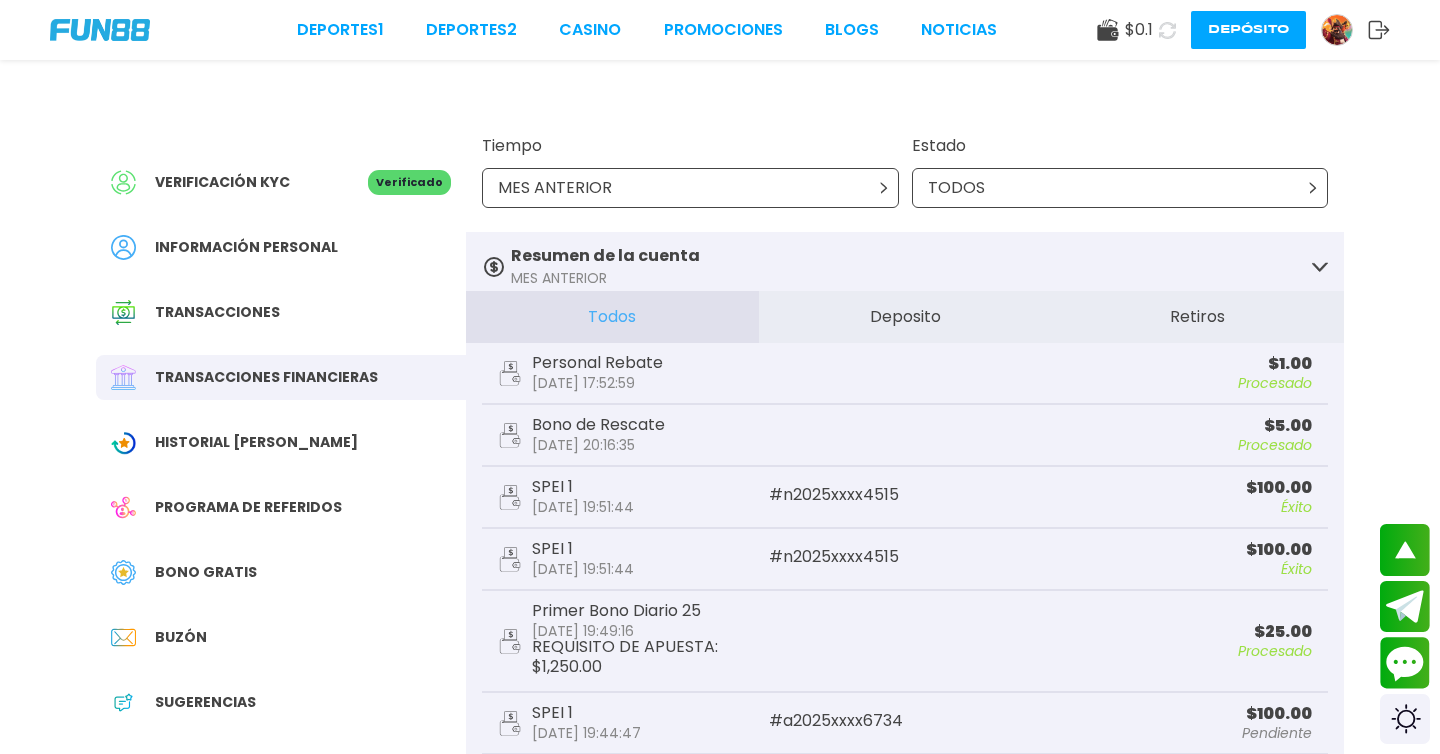 click on "$ 0.1 Depósito" at bounding box center [1243, 30] 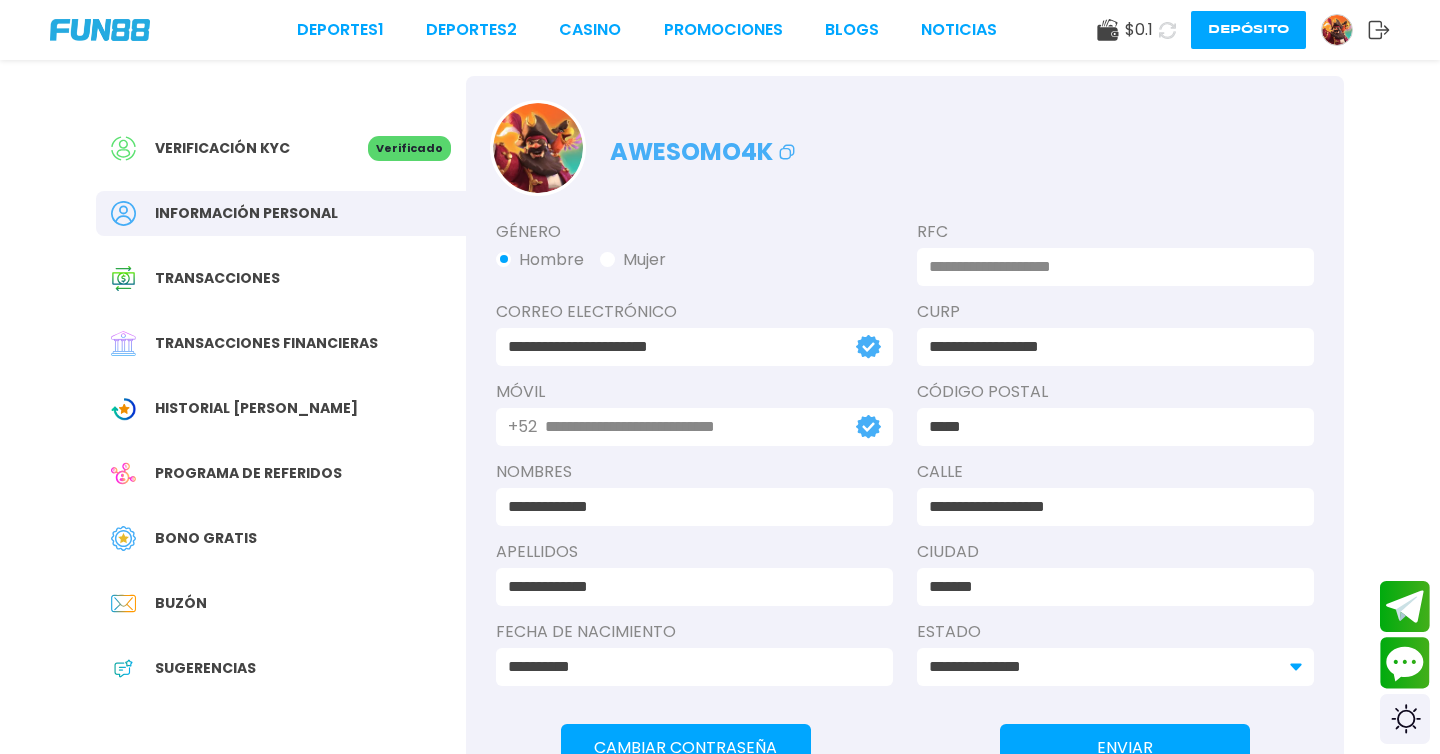 scroll, scrollTop: 38, scrollLeft: 0, axis: vertical 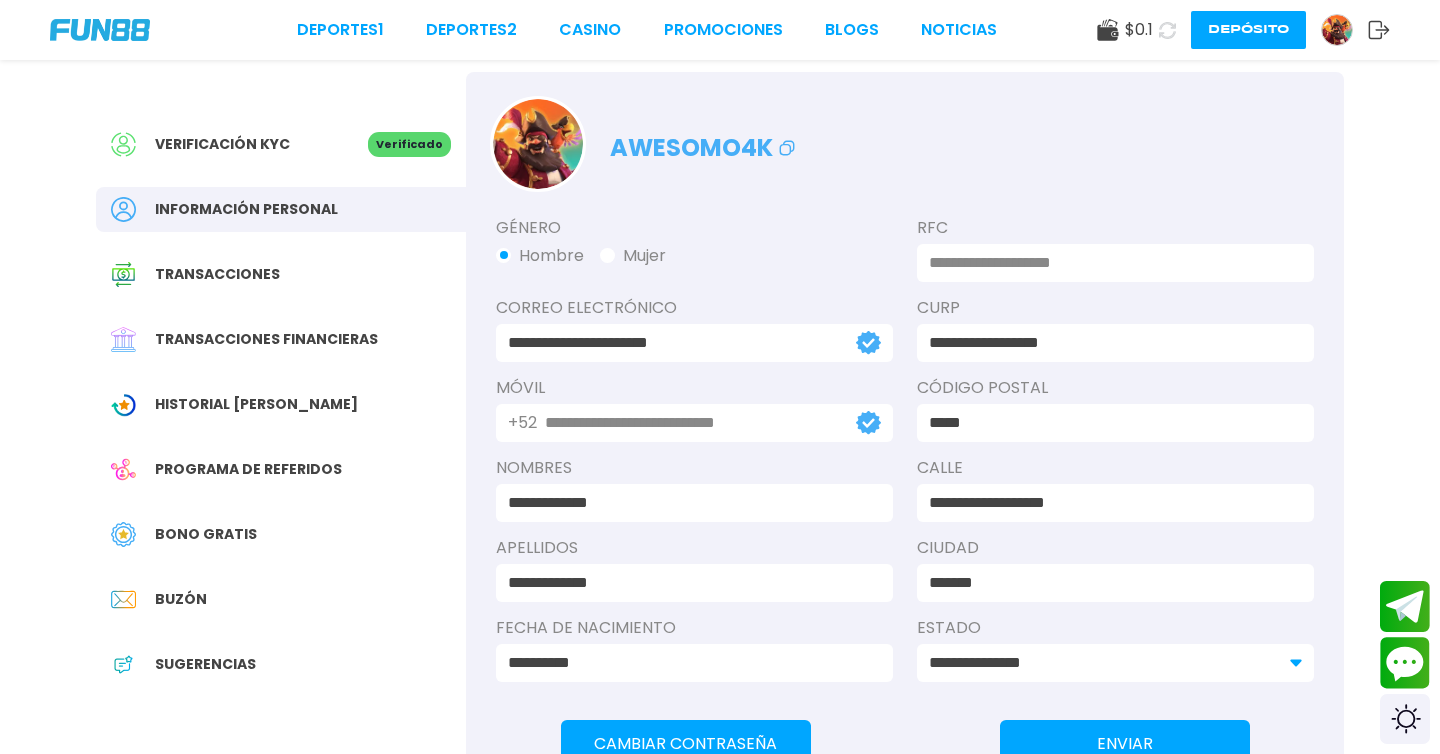 click on "Bono Gratis" at bounding box center (206, 534) 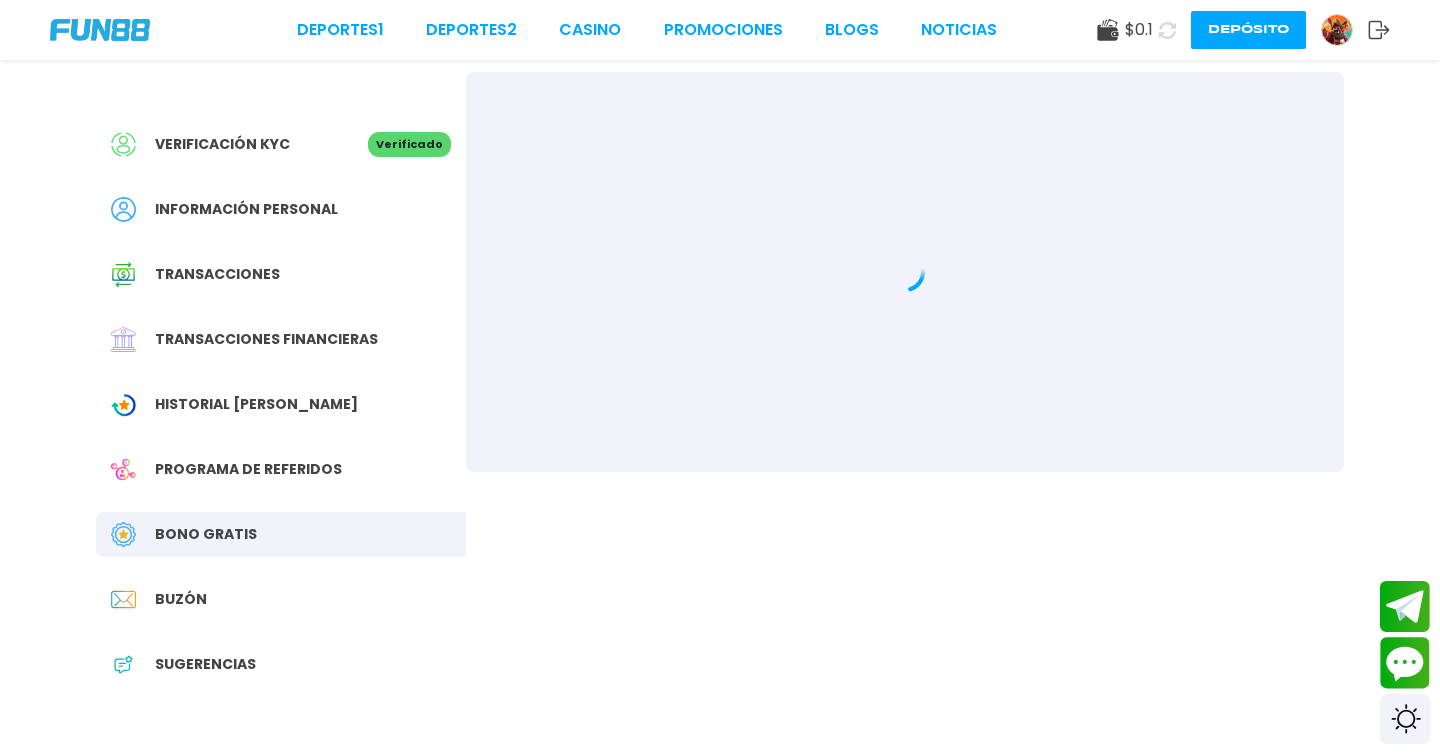 scroll, scrollTop: 0, scrollLeft: 0, axis: both 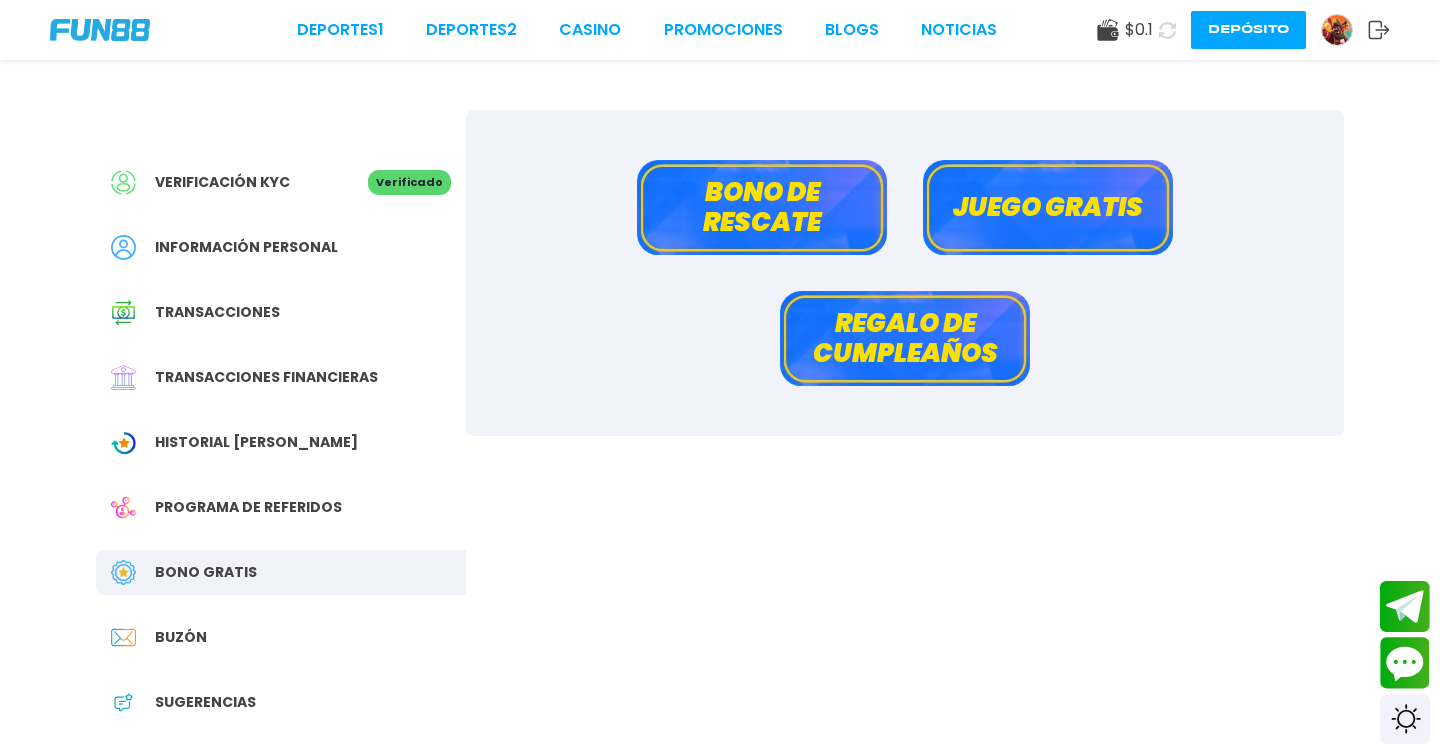 click on "Juego gratis" at bounding box center (1048, 207) 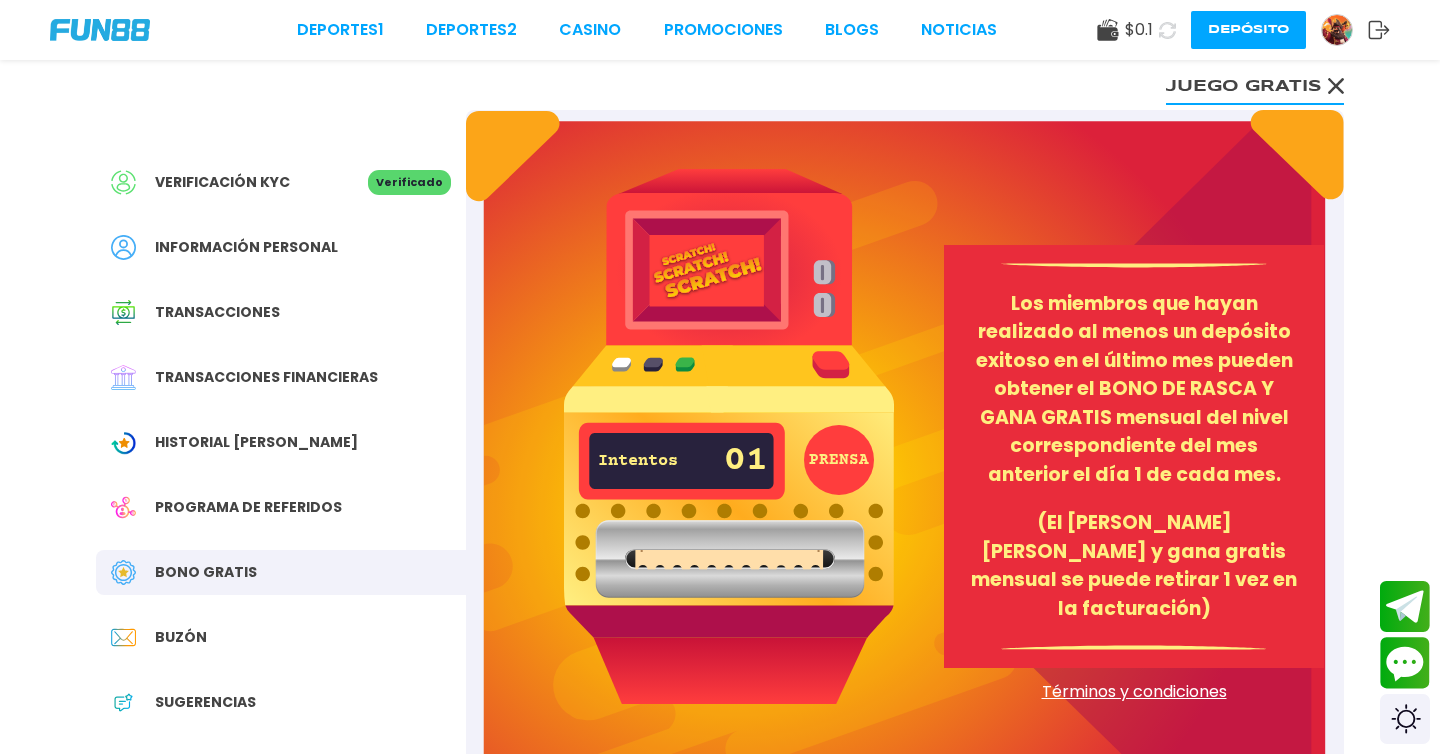 click on "PRENSA" at bounding box center [839, 460] 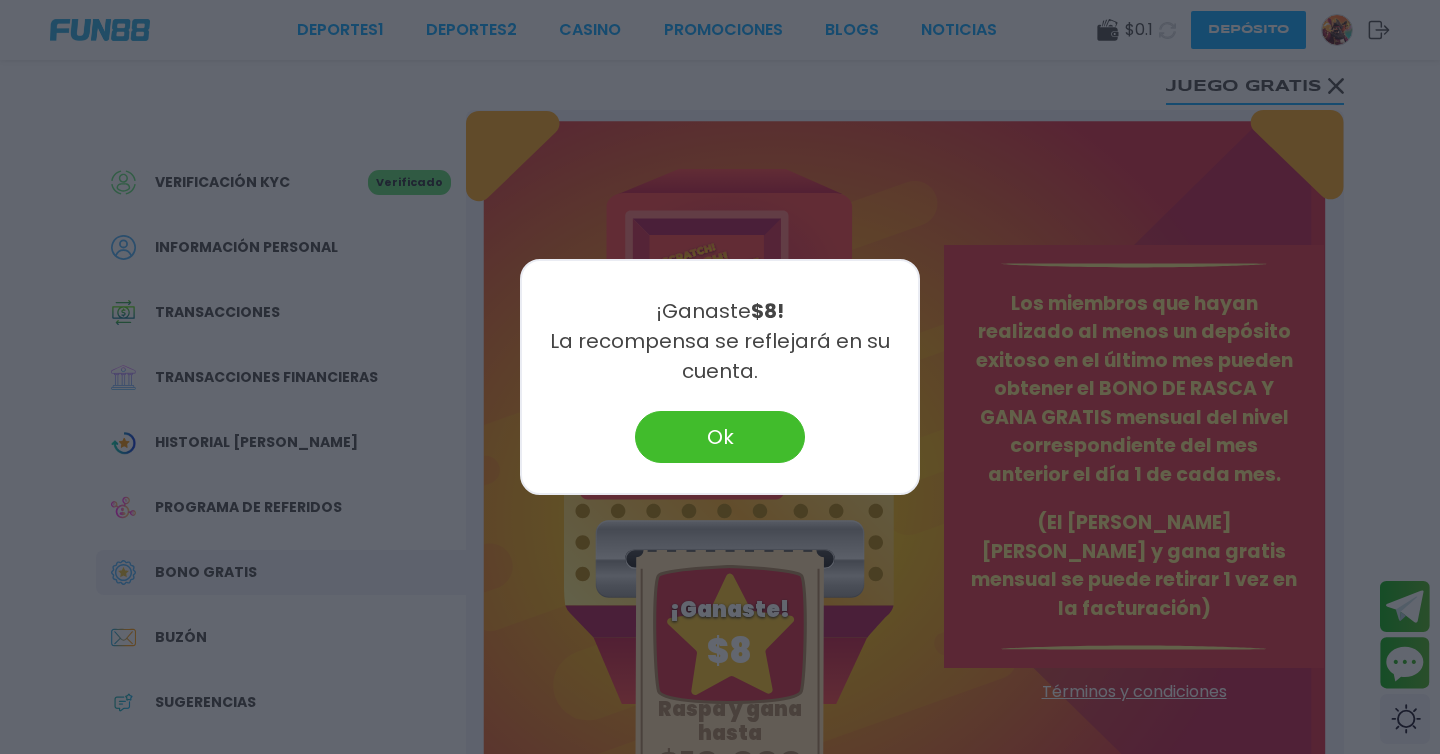 click on "Deportes  1 Deportes  2 CASINO Promociones BLOGS NOTICIAS $ 0.1 Depósito Verificación KYC Verificado Información personal Transacciones Transacciones financieras Historial [PERSON_NAME] Programa de referidos [PERSON_NAME] Gratis [PERSON_NAME] Sugerencias Juego gratis PRENSA Intentos 00 [PERSON_NAME] y gana hasta  $10,000 ¡Ganaste! $ 8 Los miembros que hayan realizado al menos un depósito exitoso en el último mes pueden obtener el [PERSON_NAME] DE RASCA Y GANA GRATIS mensual del nivel correspondiente del mes anterior el día 1 de cada mes. (El [PERSON_NAME] [PERSON_NAME] y gana gratis mensual se puede retirar 1 vez en la facturación) Términos y condiciones Información Sobre Nosotros Términos y condiciones Juego Responsable Aviso de privacidad y cookies del sitio Programa de afiliación Mecánica de apuestas Condiciones de apuesta Nuestras Secciones Deportes Juegos popular inicio jackpot nuevo casual crash pragmatic fat panda playtech slots bingo en vivo cartas otros Promociones Ayuda" at bounding box center [720, 935] 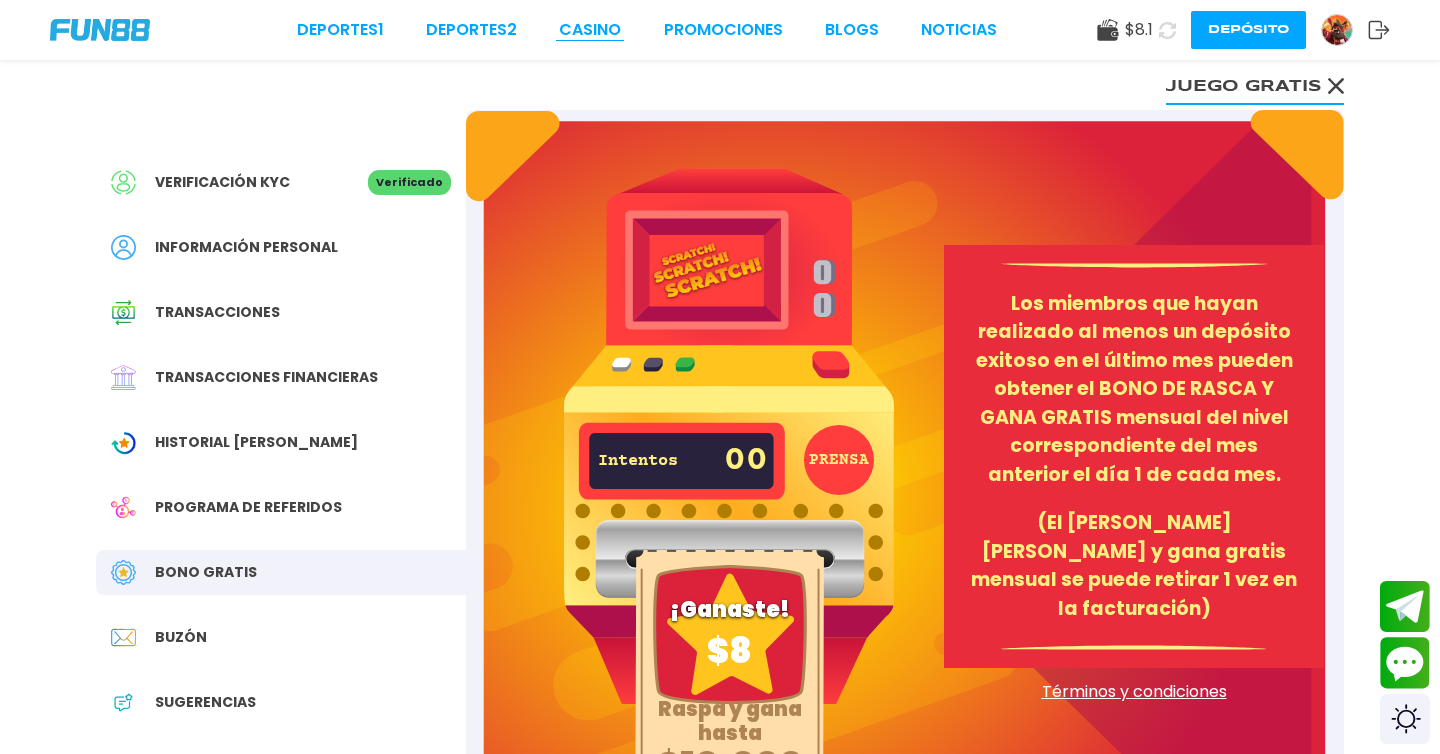 click on "CASINO" at bounding box center (590, 30) 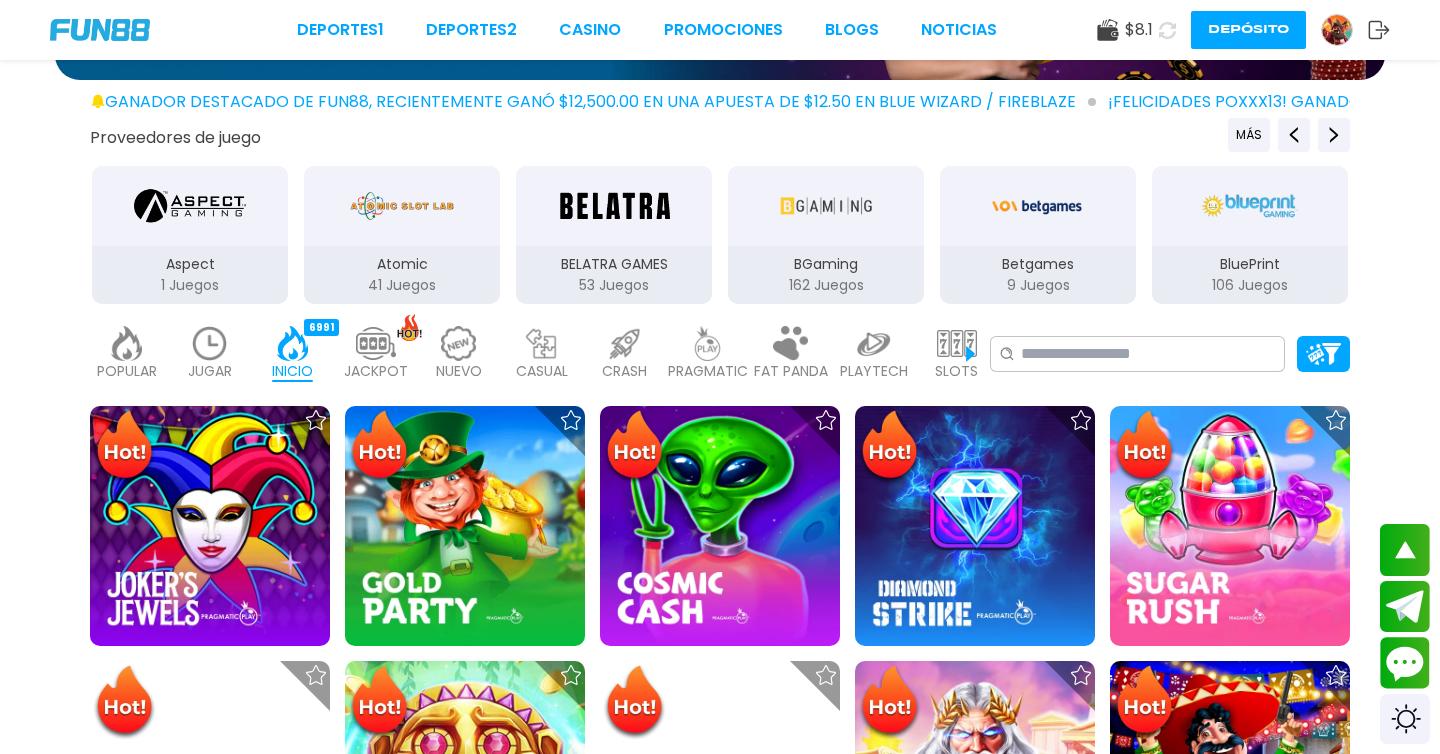 scroll, scrollTop: 272, scrollLeft: 0, axis: vertical 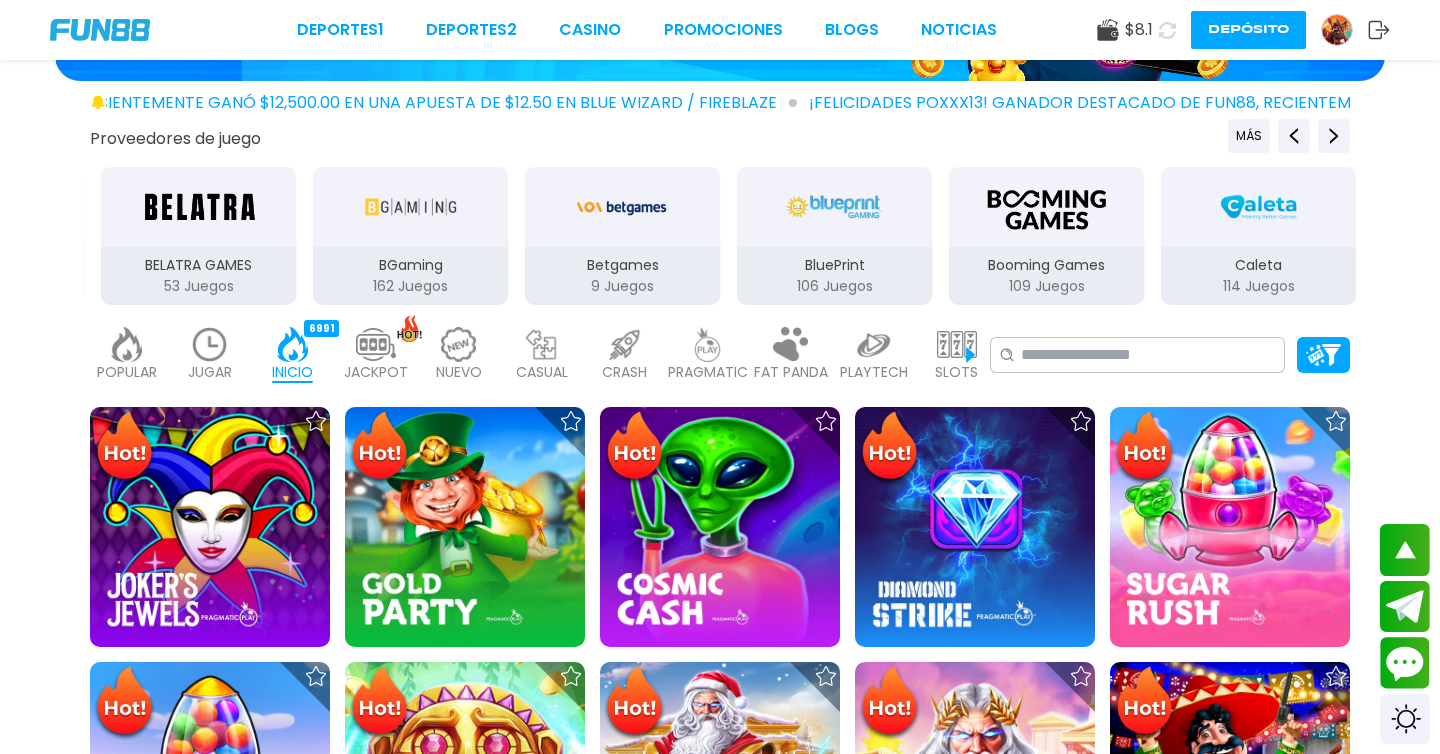 click on "POPULAR 40 JUGAR 0 INICIO 6991 JACKPOT 133 NUEVO 979 CASUAL 17 CRASH 35 PRAGMATIC 492 FAT PANDA 9 PLAYTECH 41 SLOTS 6046 BINGO 143 EN VIVO 849 CARTAS 197 OTROS 334" at bounding box center [540, 355] 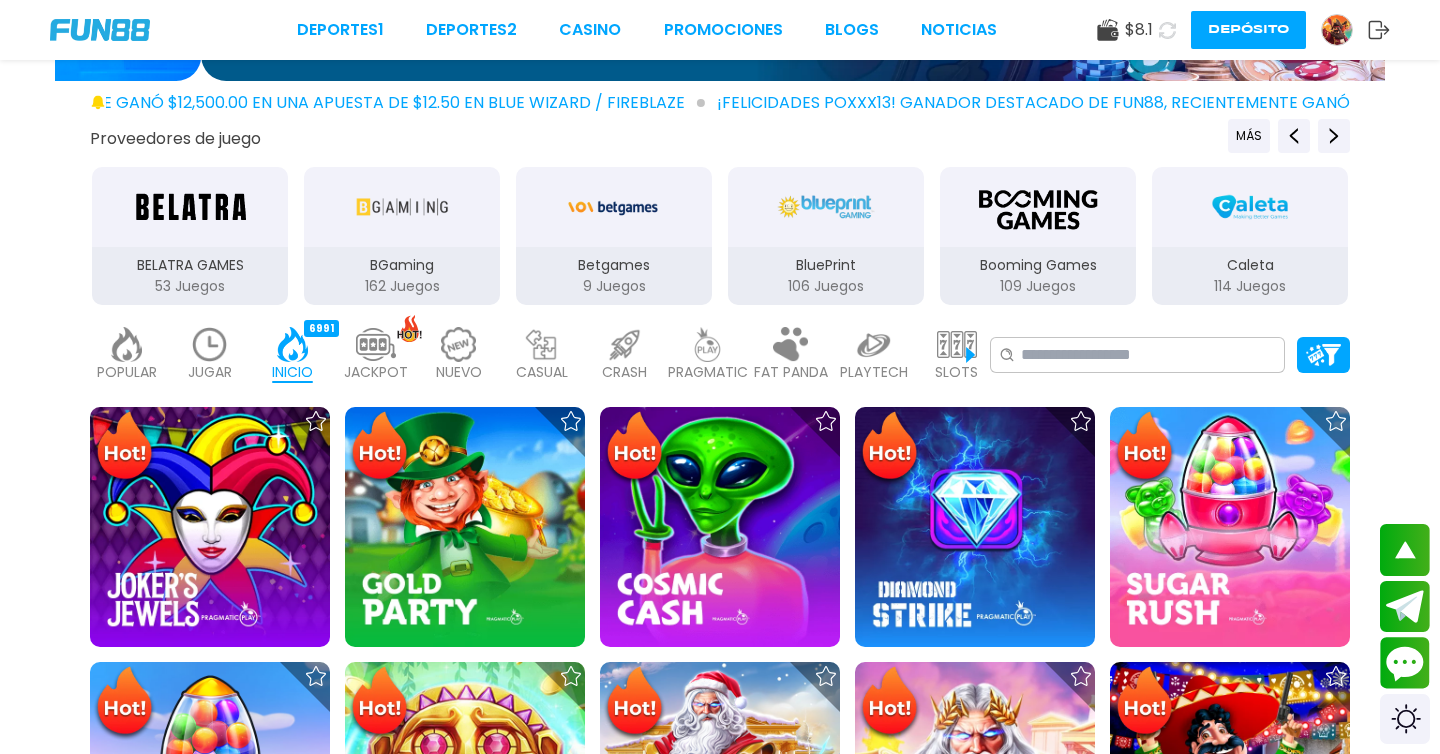 click on "POPULAR 40 JUGAR 0 INICIO 6991 JACKPOT 133 NUEVO 979 CASUAL 17 CRASH 35 PRAGMATIC 492 FAT PANDA 9 PLAYTECH 41 SLOTS 6046 BINGO 143 EN VIVO 849 CARTAS 197 OTROS 334" at bounding box center [540, 355] 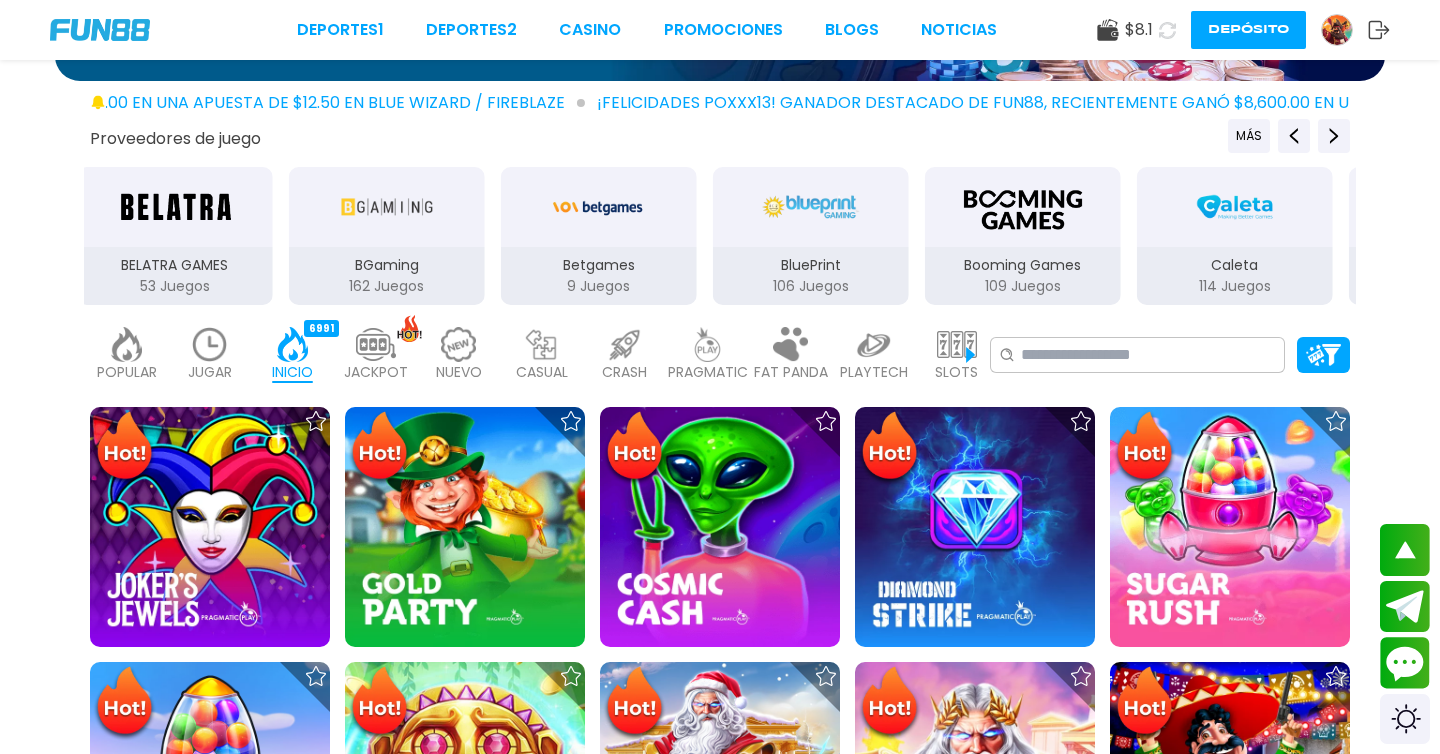 click on "BINGO 143" at bounding box center (1039, 355) 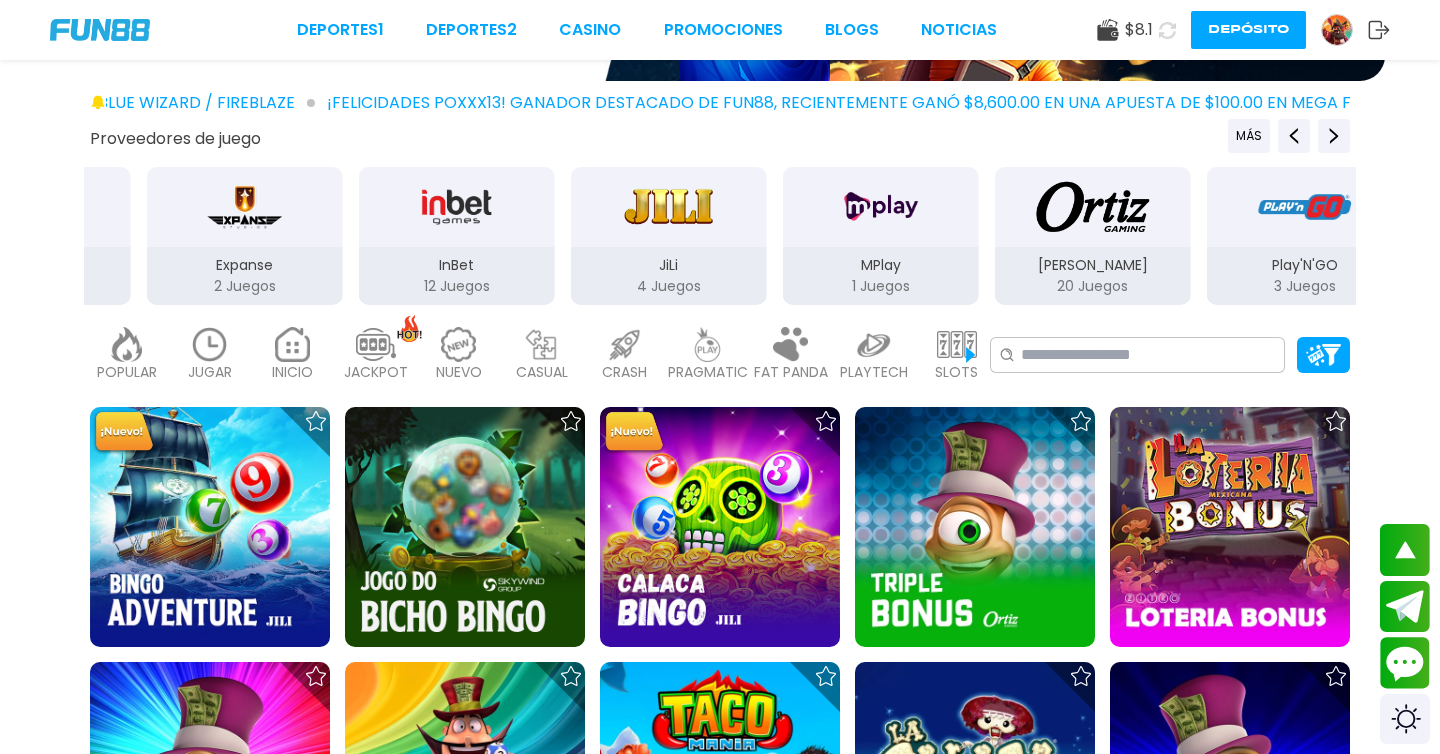 click on "POPULAR 40 JUGAR 0 INICIO 6991 JACKPOT 133 NUEVO 979 CASUAL 17 CRASH 35 PRAGMATIC 492 FAT PANDA 9 PLAYTECH 41 SLOTS 6046 BINGO 143 EN VIVO 849 CARTAS 197 OTROS 334" at bounding box center (540, 355) 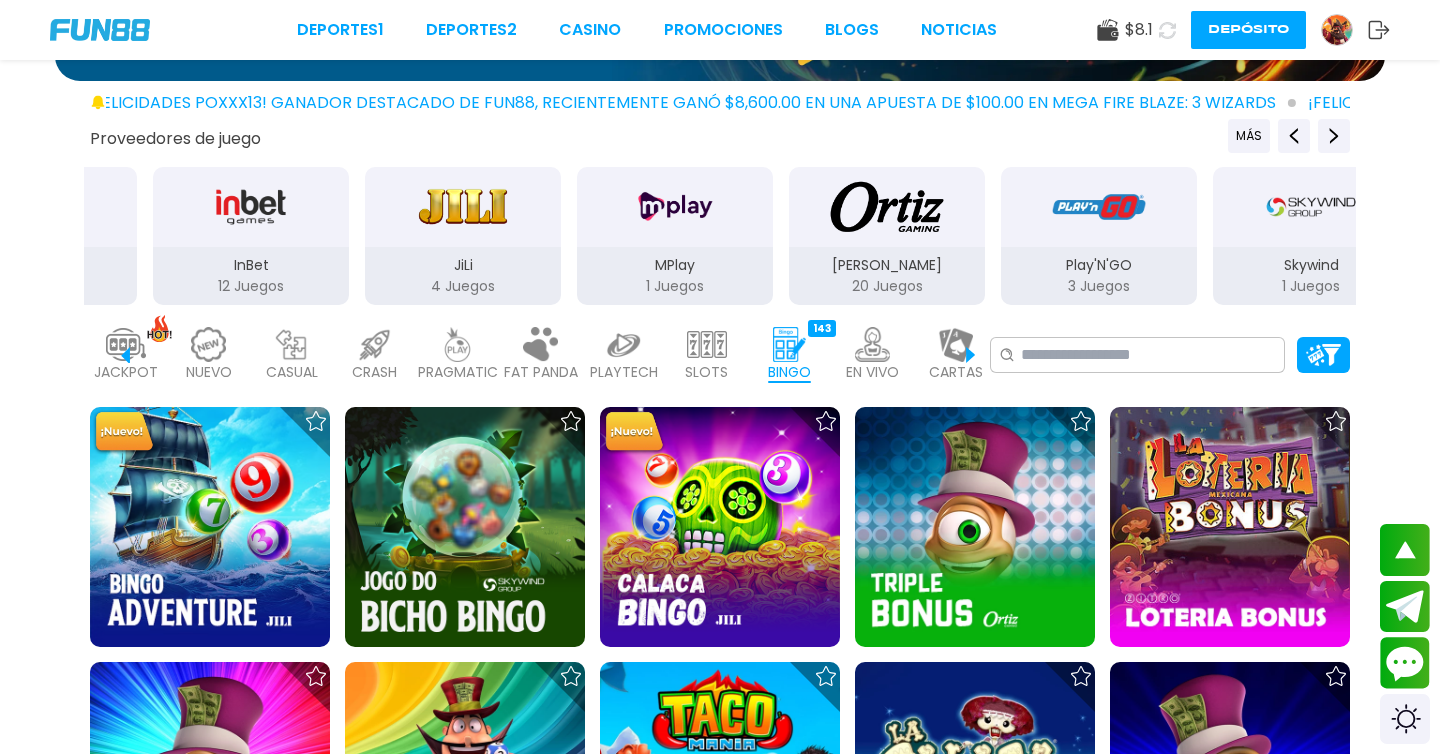 scroll, scrollTop: 0, scrollLeft: 251, axis: horizontal 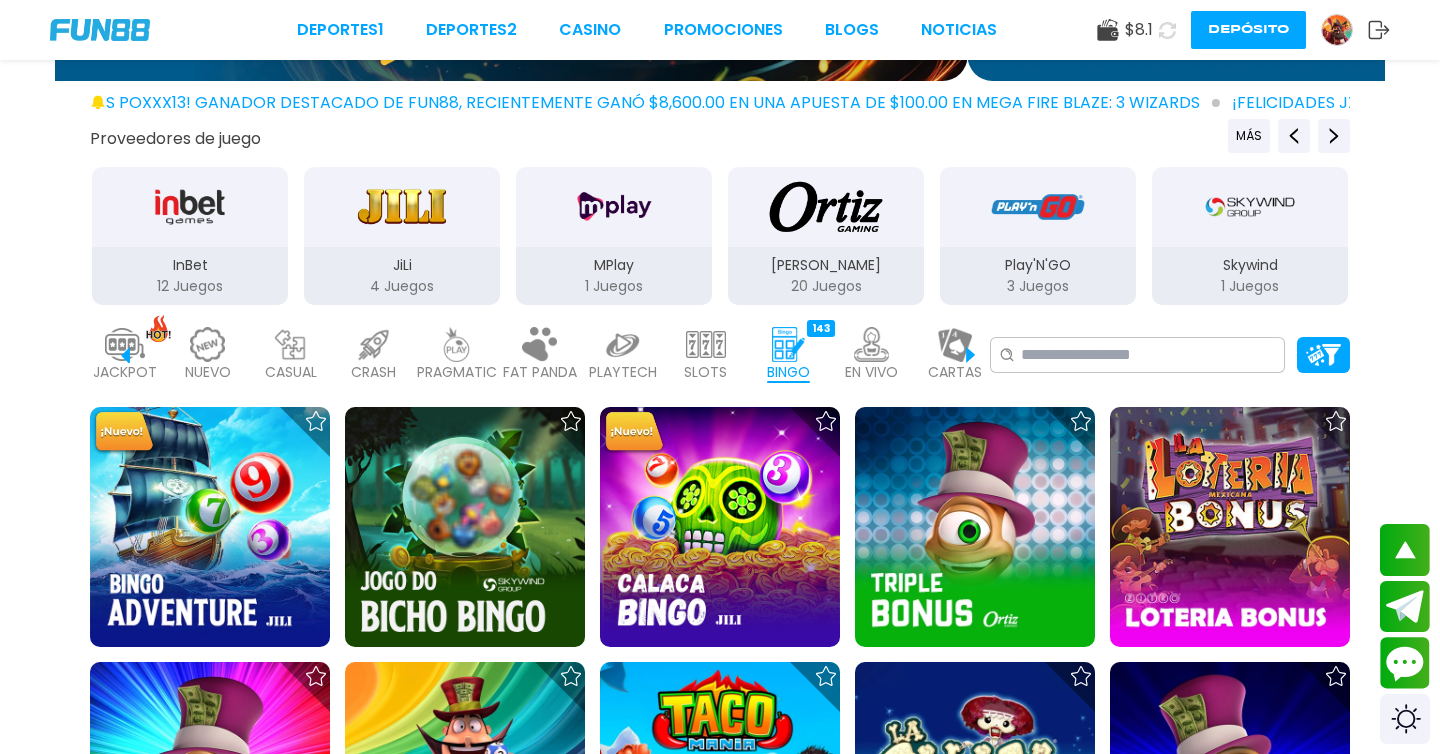 click at bounding box center [789, 344] 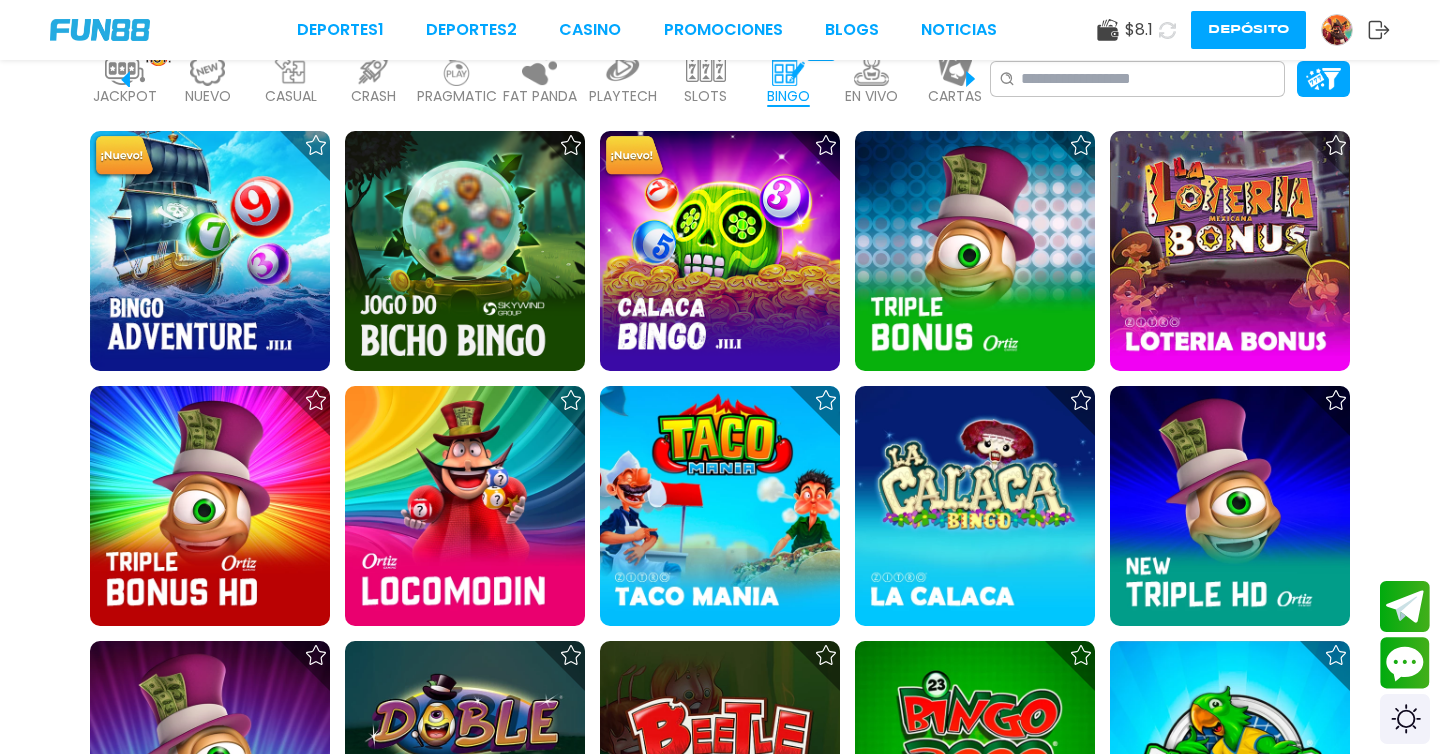 scroll, scrollTop: 0, scrollLeft: 0, axis: both 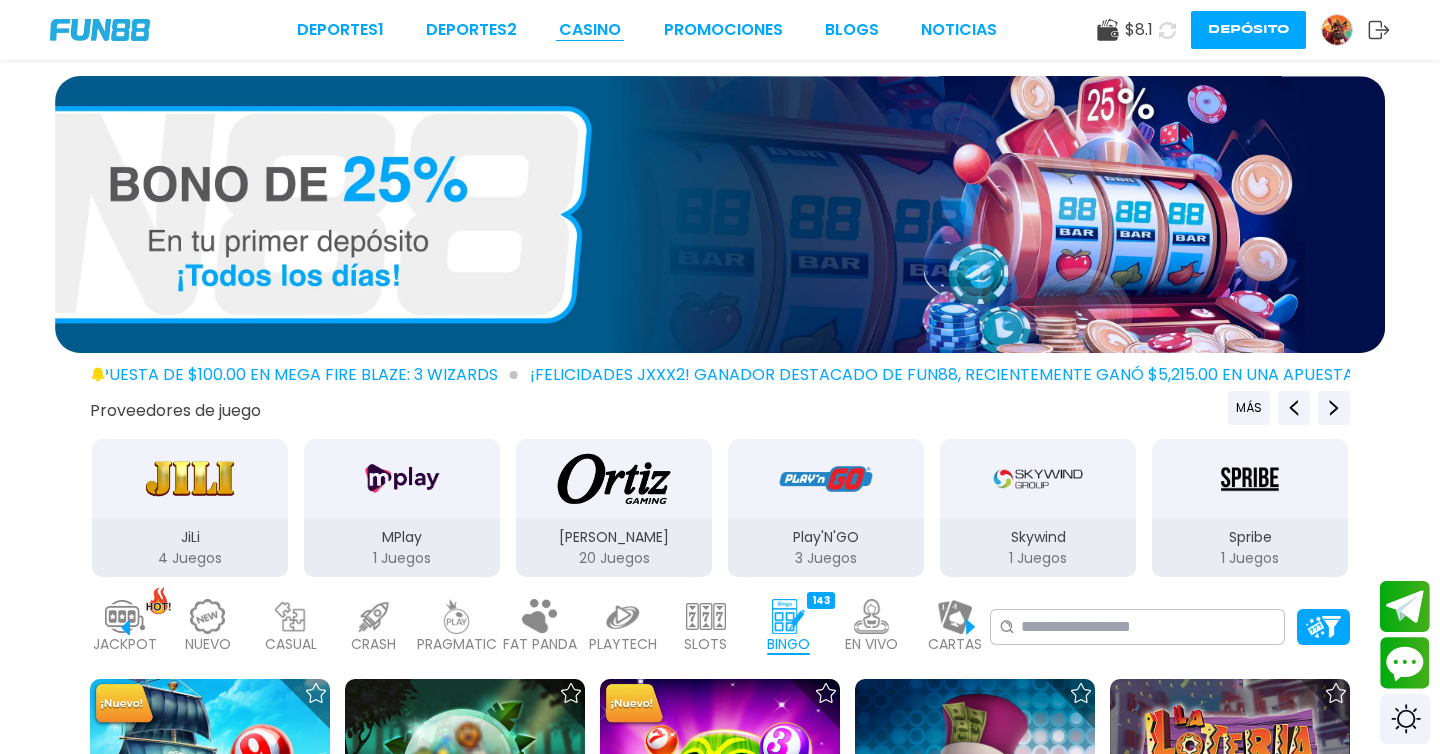 click on "CASINO" at bounding box center (590, 30) 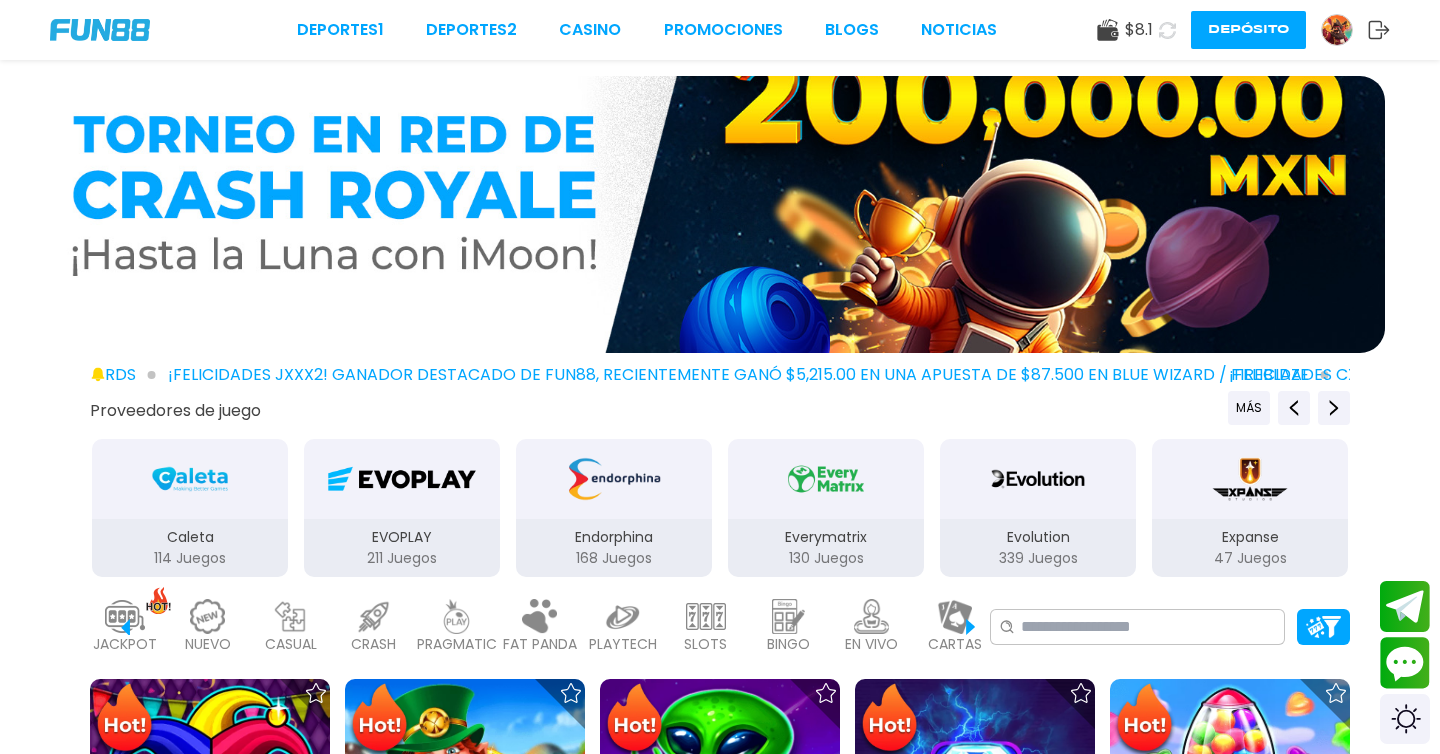 click at bounding box center (872, 616) 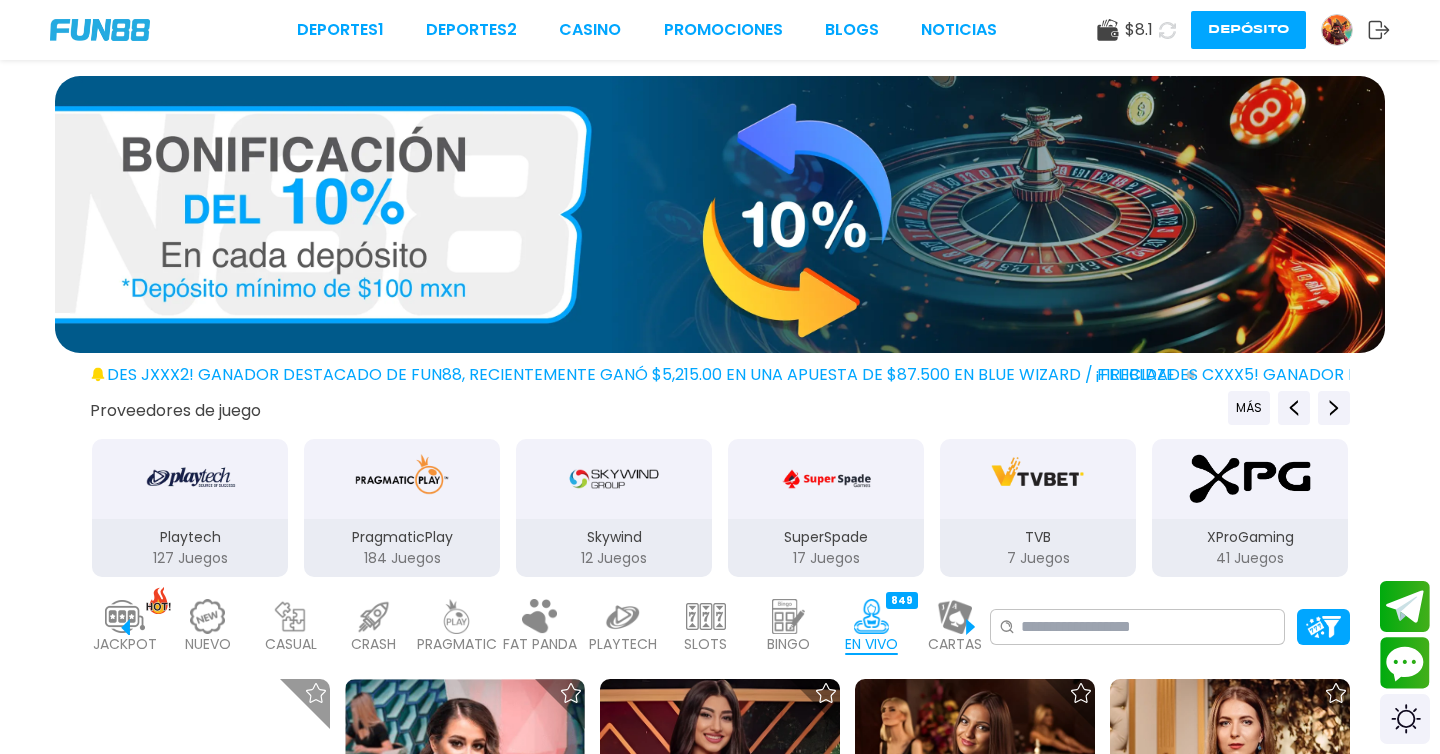 scroll, scrollTop: 0, scrollLeft: 250, axis: horizontal 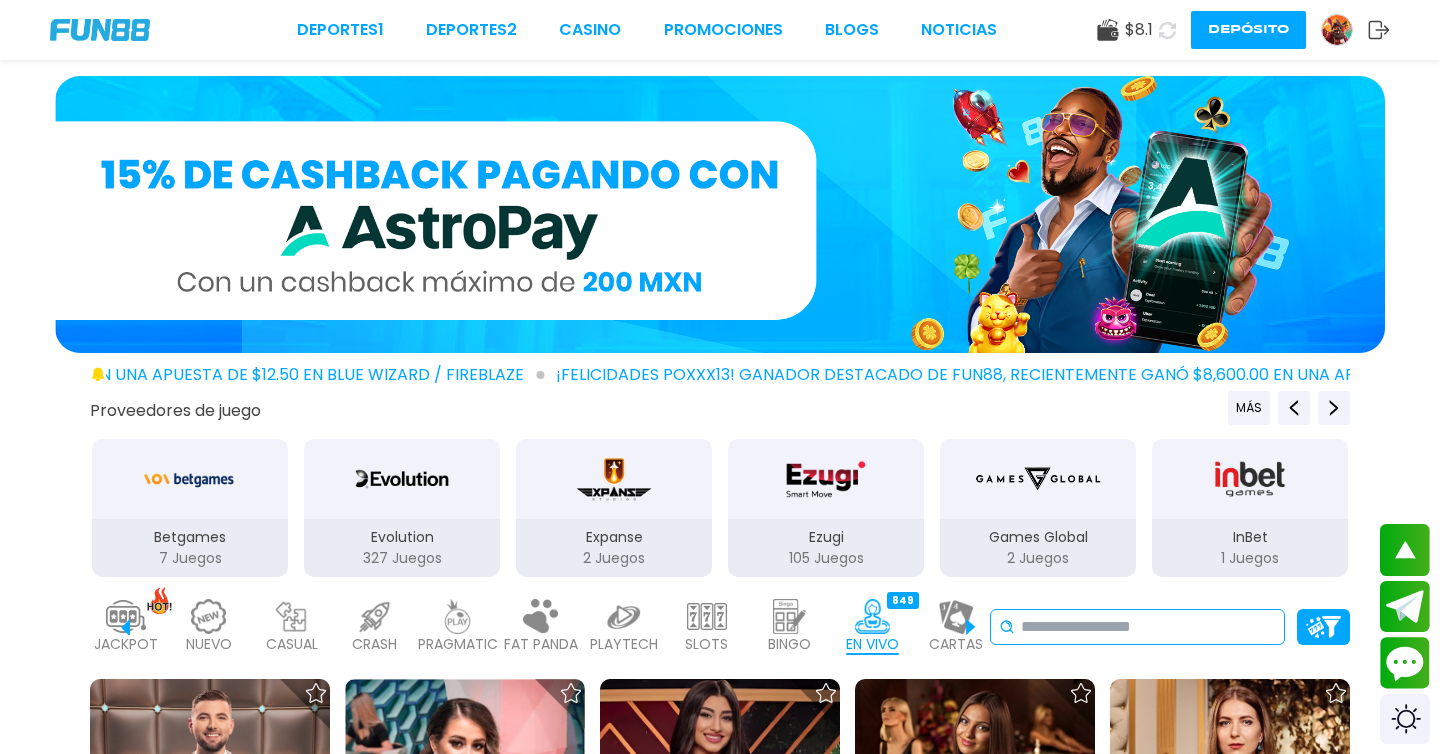 click at bounding box center (1148, 627) 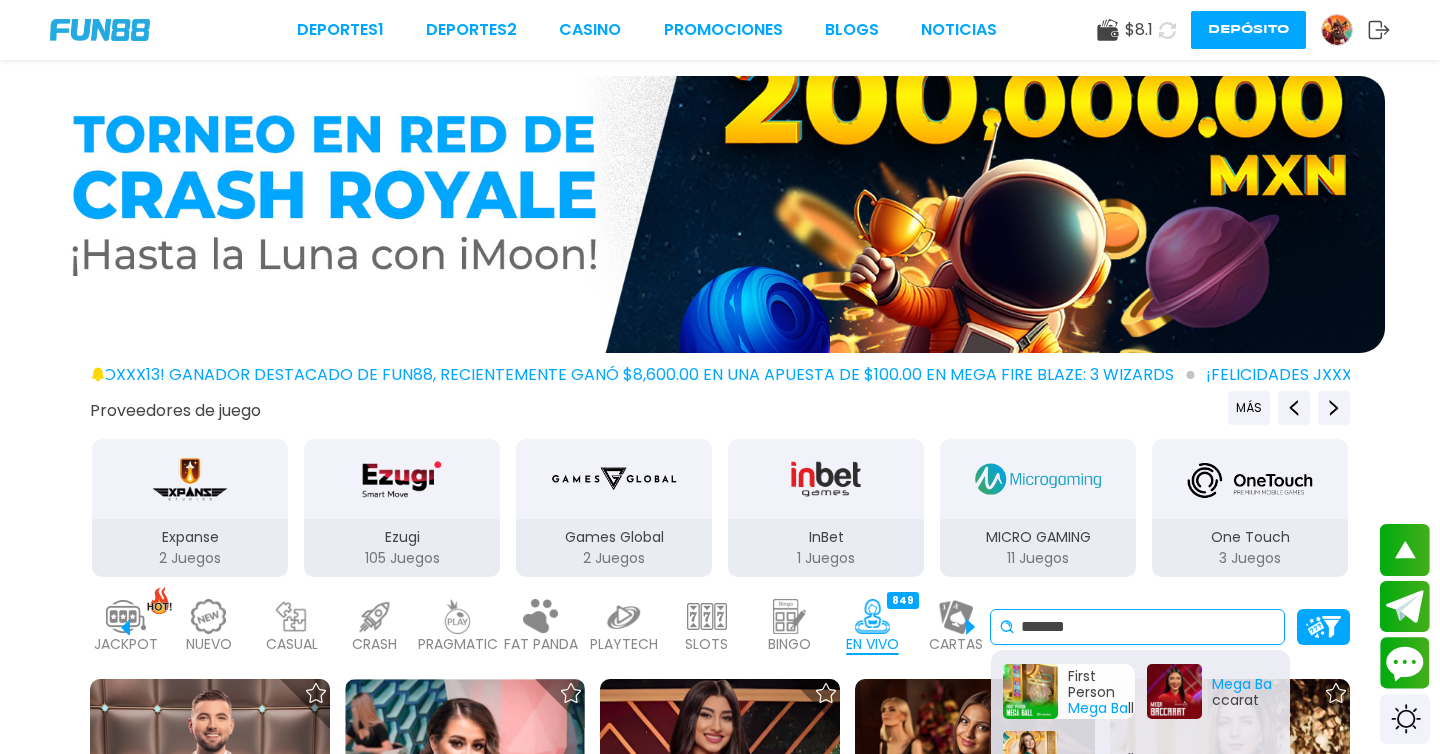 type on "*******" 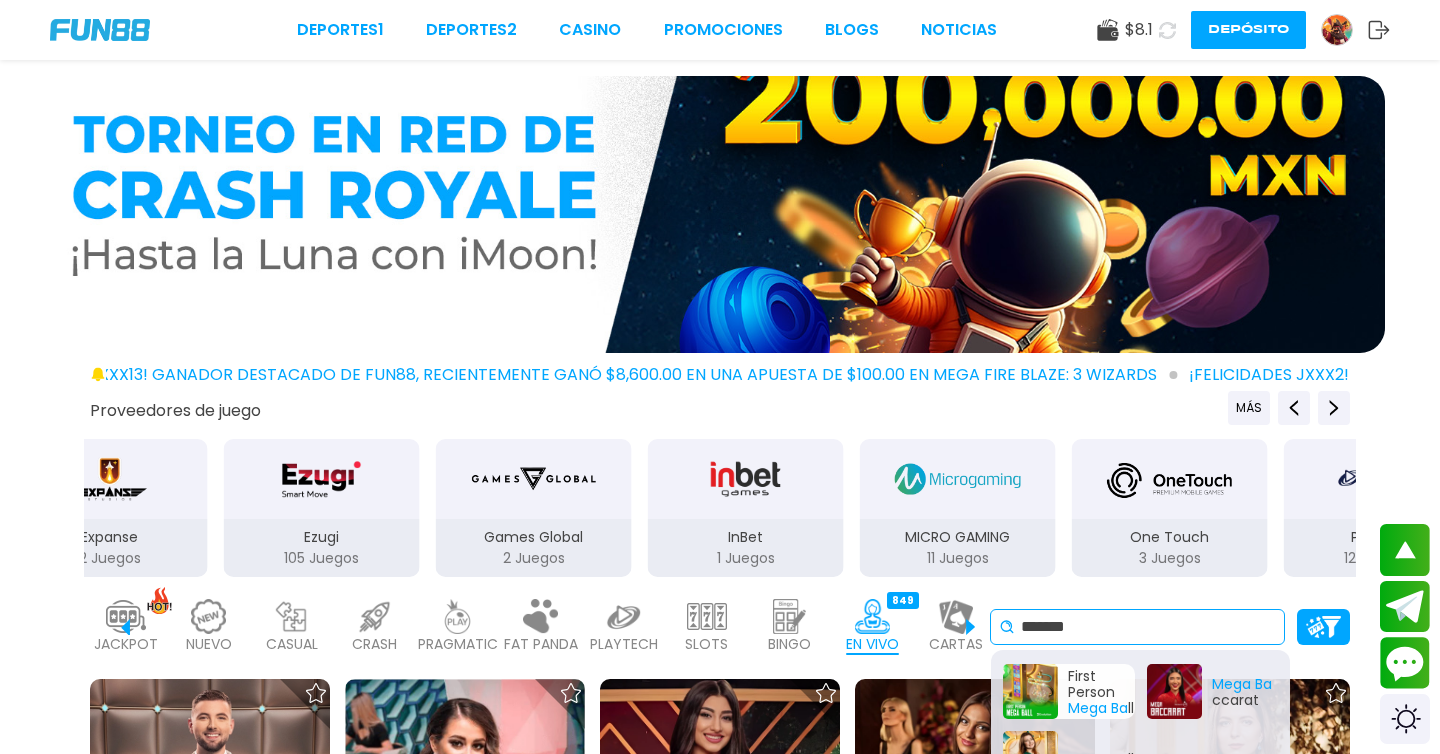 click on "First Person  Mega Ba ll" at bounding box center [1069, 691] 